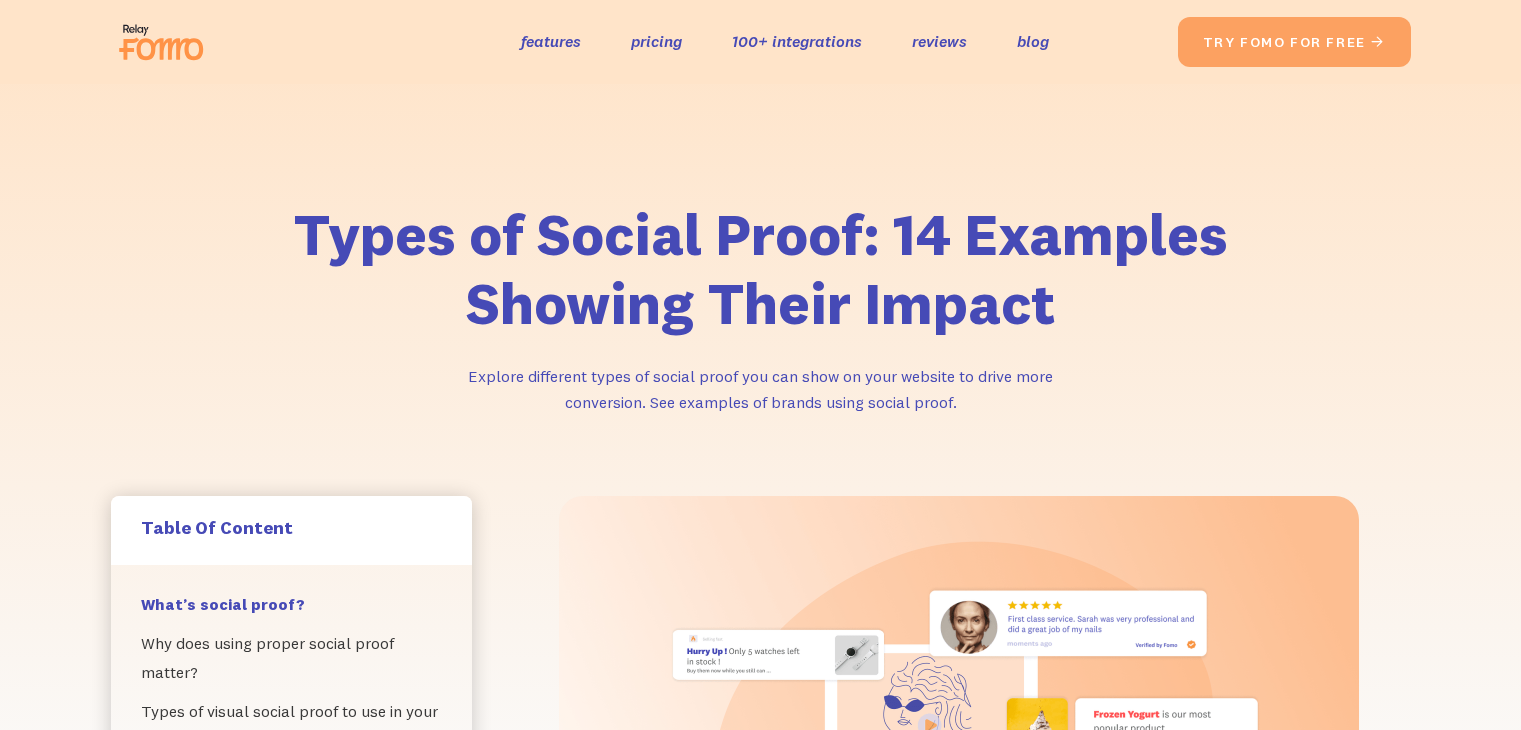 scroll, scrollTop: 14131, scrollLeft: 0, axis: vertical 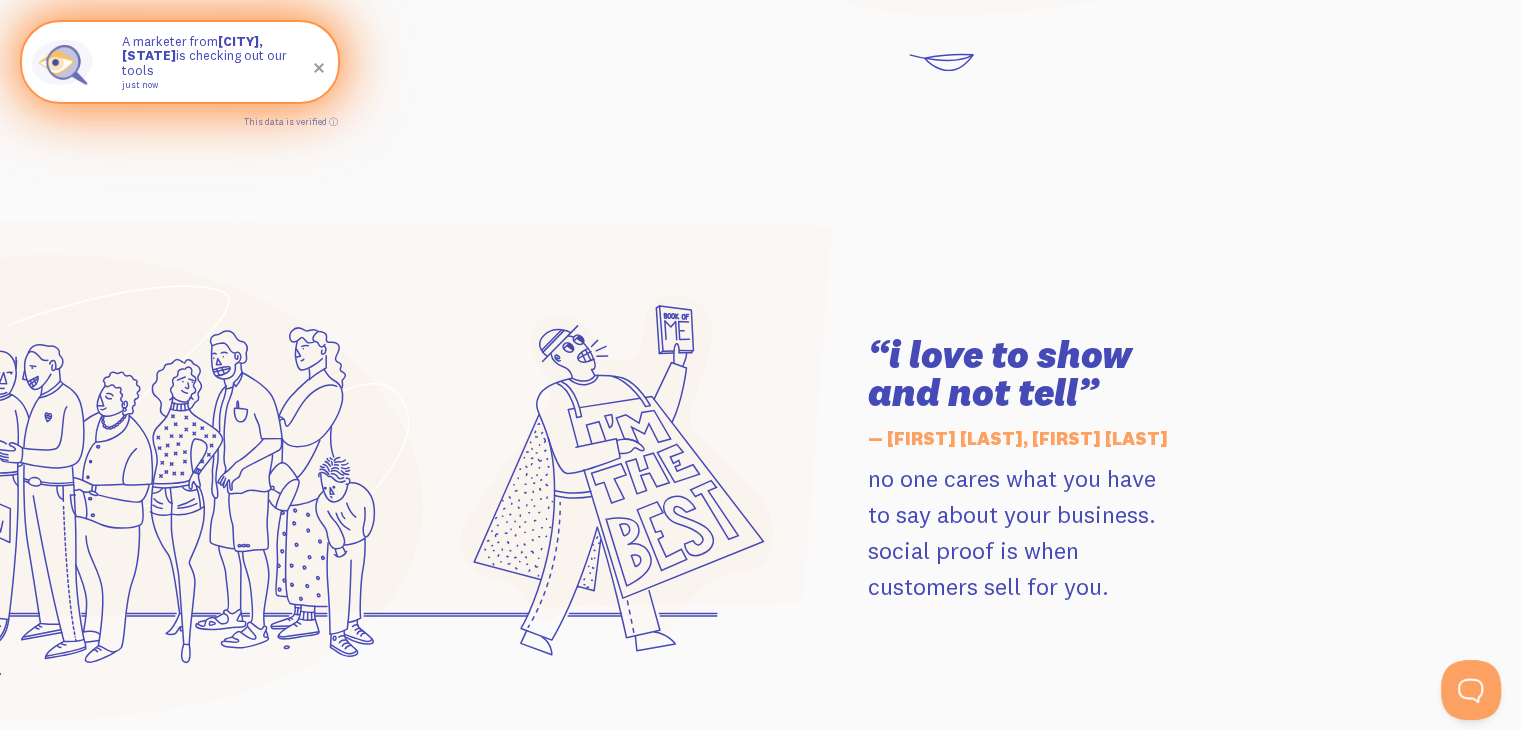 click at bounding box center (319, 68) 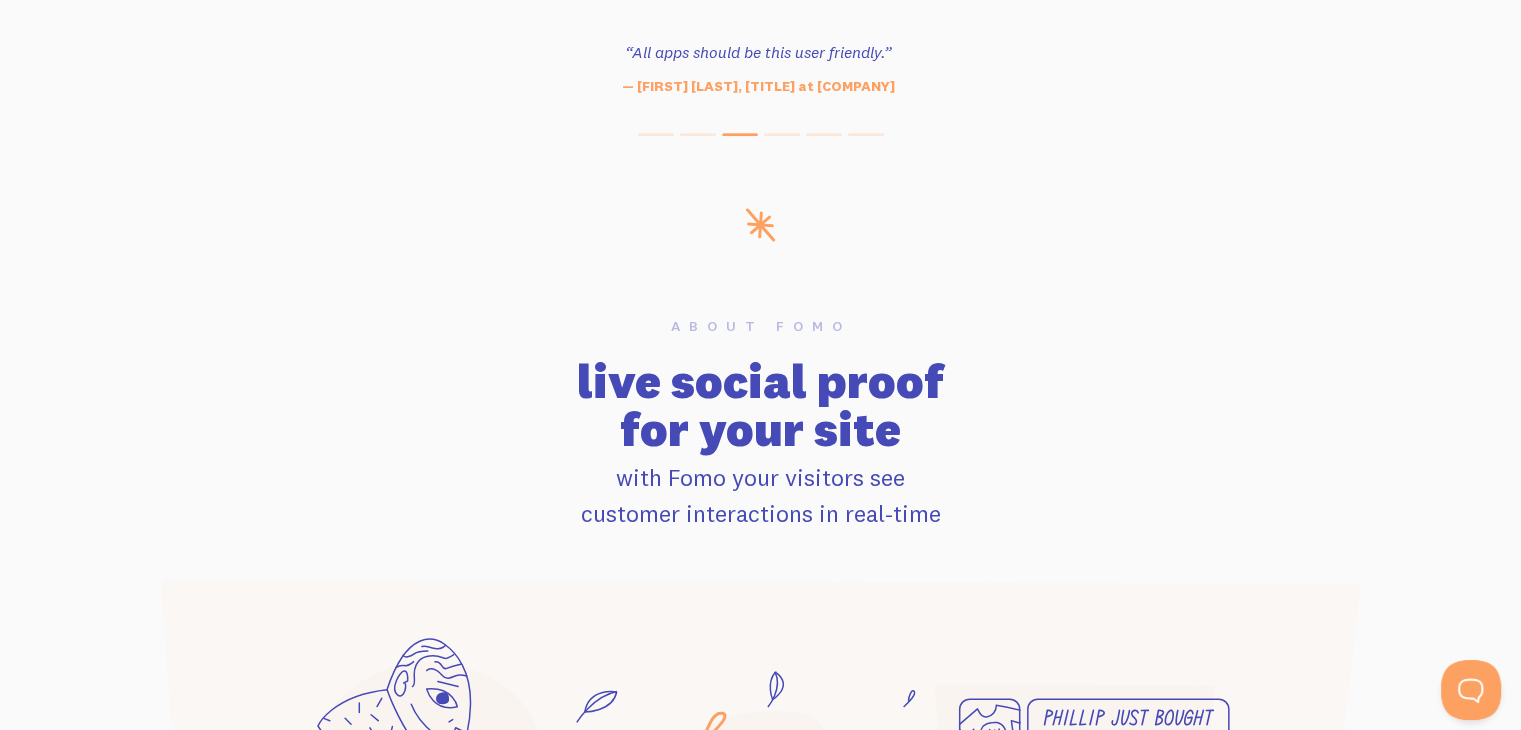 scroll, scrollTop: 992, scrollLeft: 0, axis: vertical 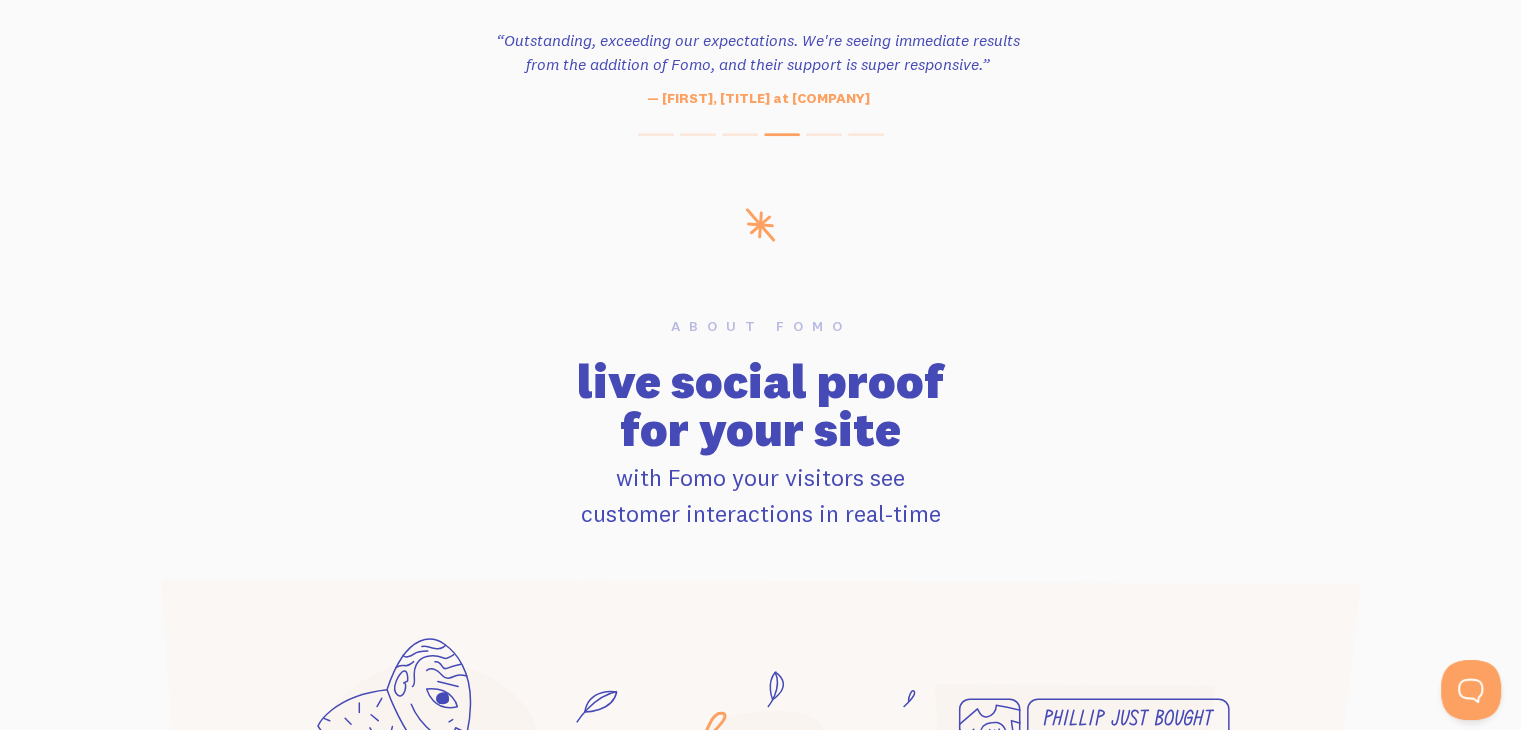 click at bounding box center [760, 134] 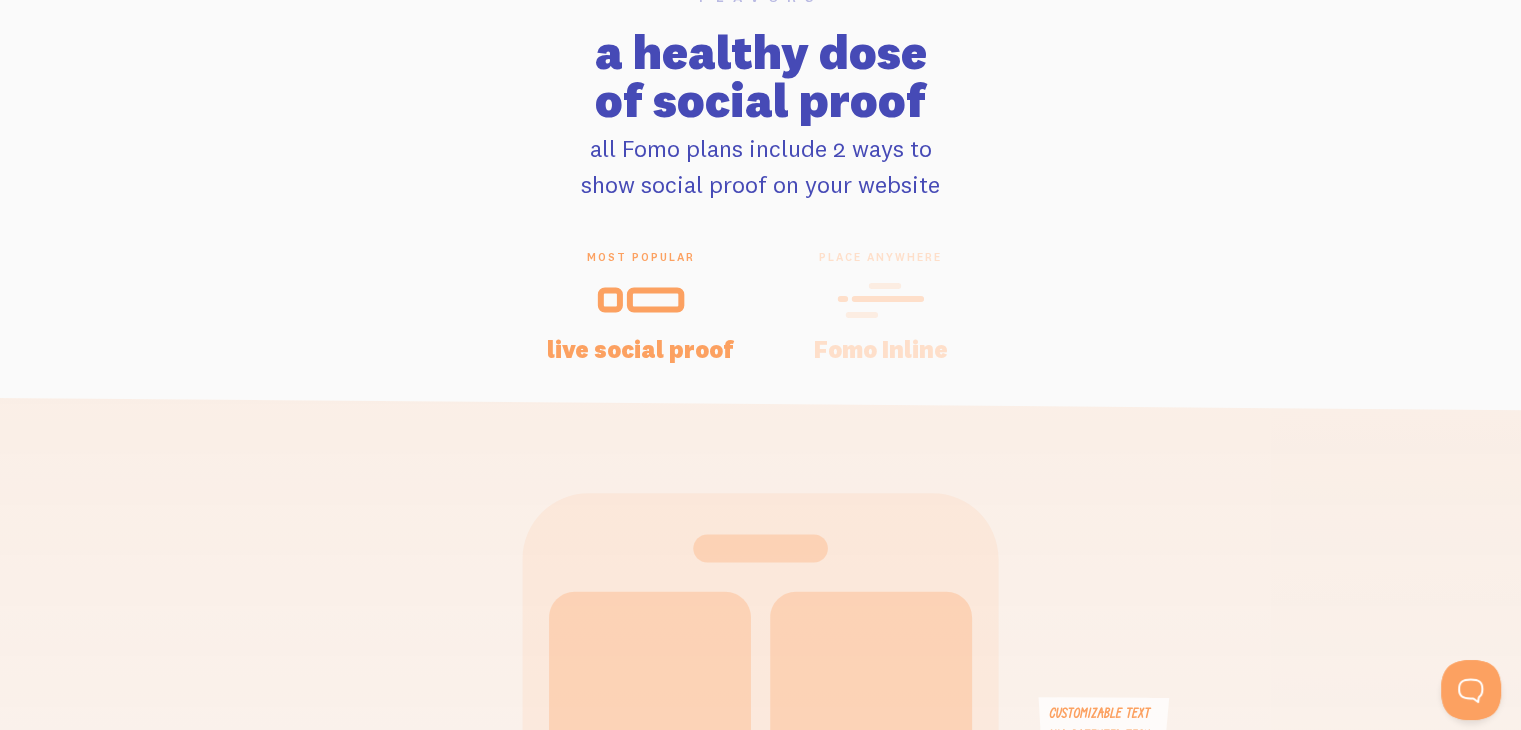 scroll, scrollTop: 4248, scrollLeft: 0, axis: vertical 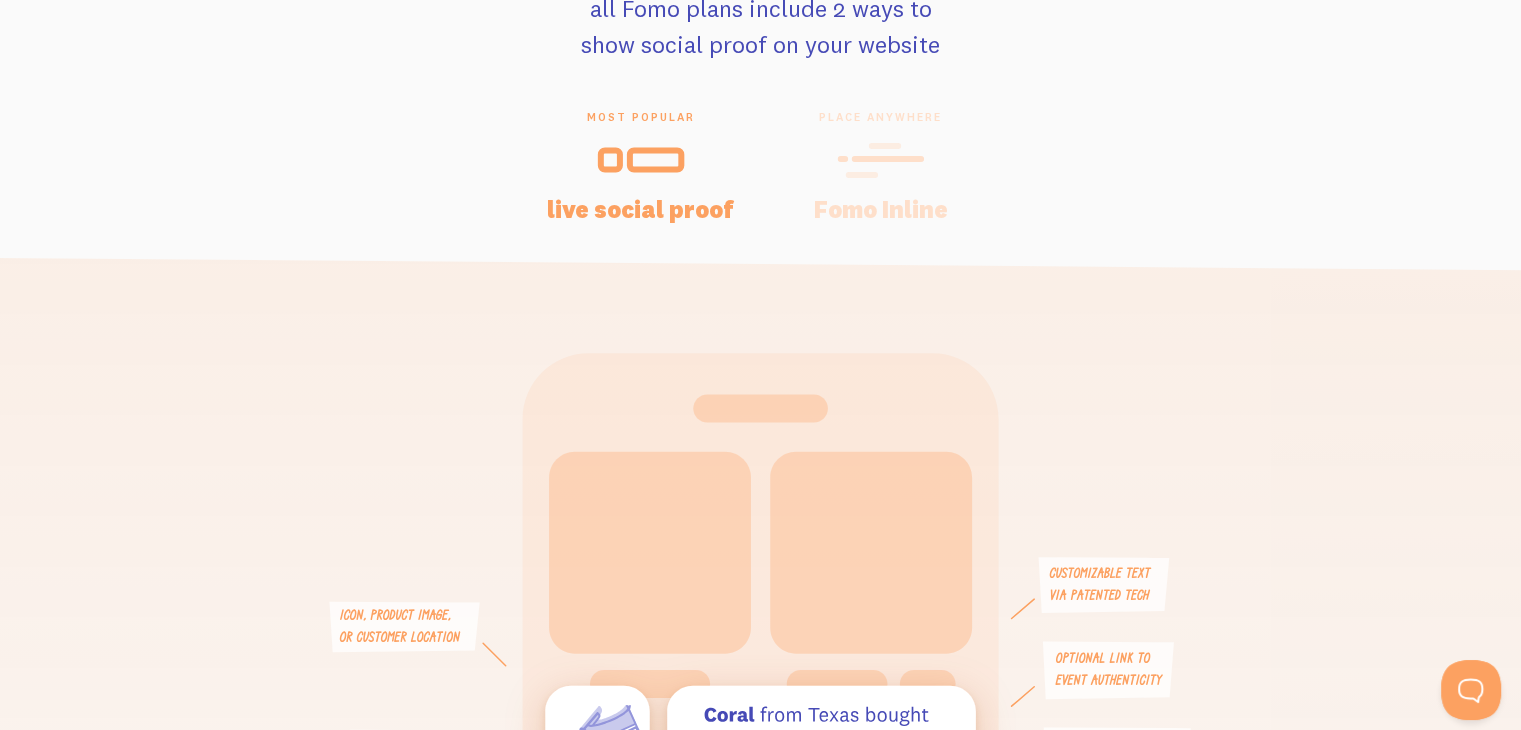 click 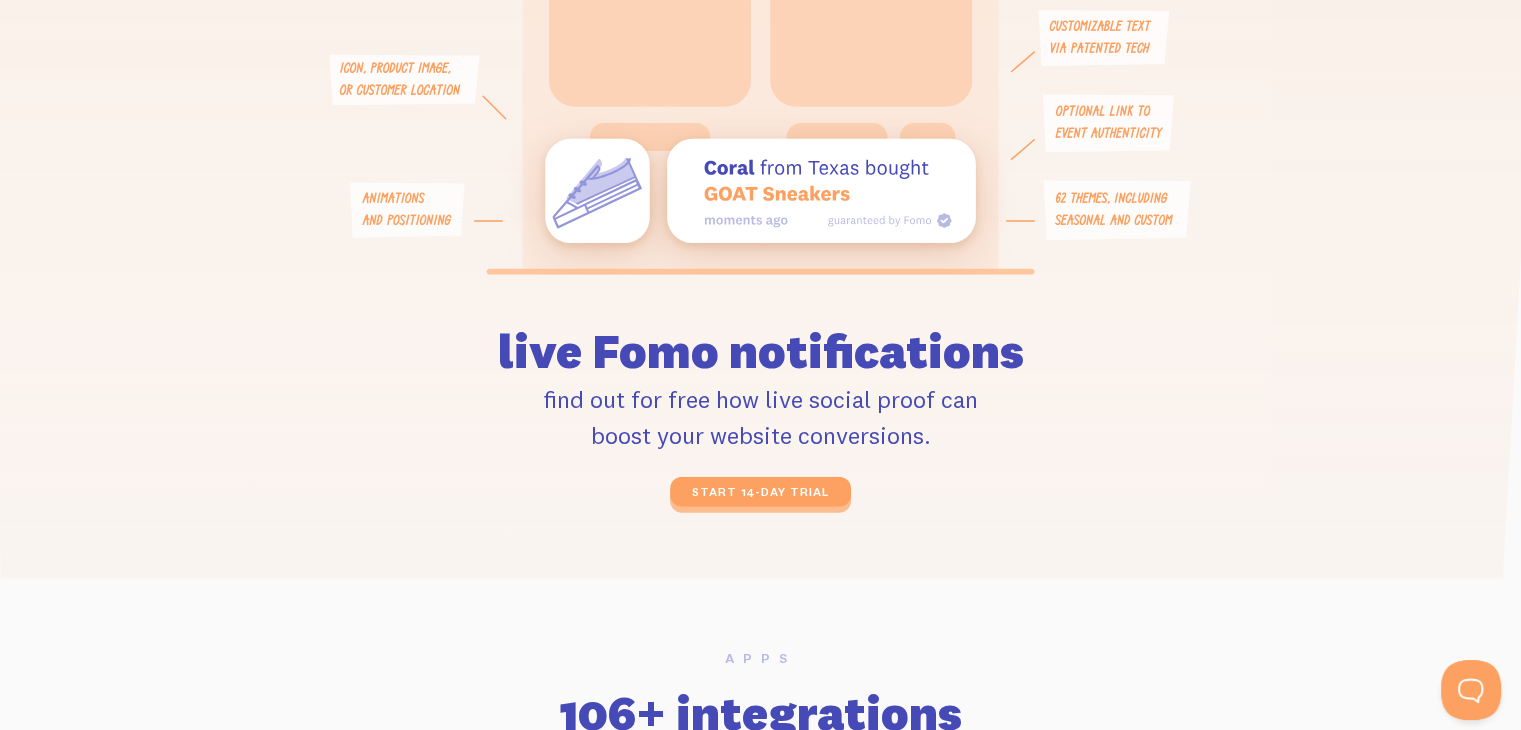 scroll, scrollTop: 4792, scrollLeft: 0, axis: vertical 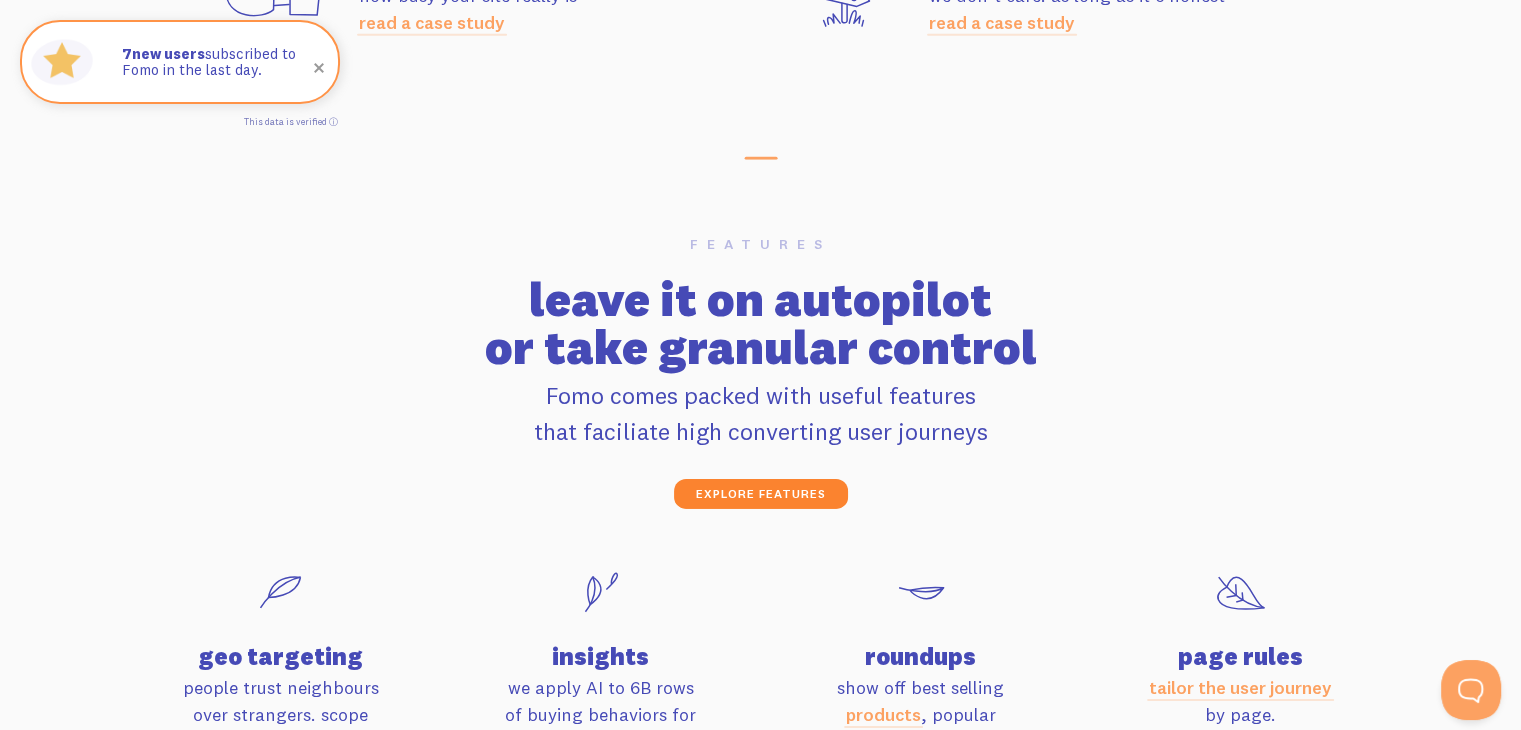click on "explore features" at bounding box center (761, 494) 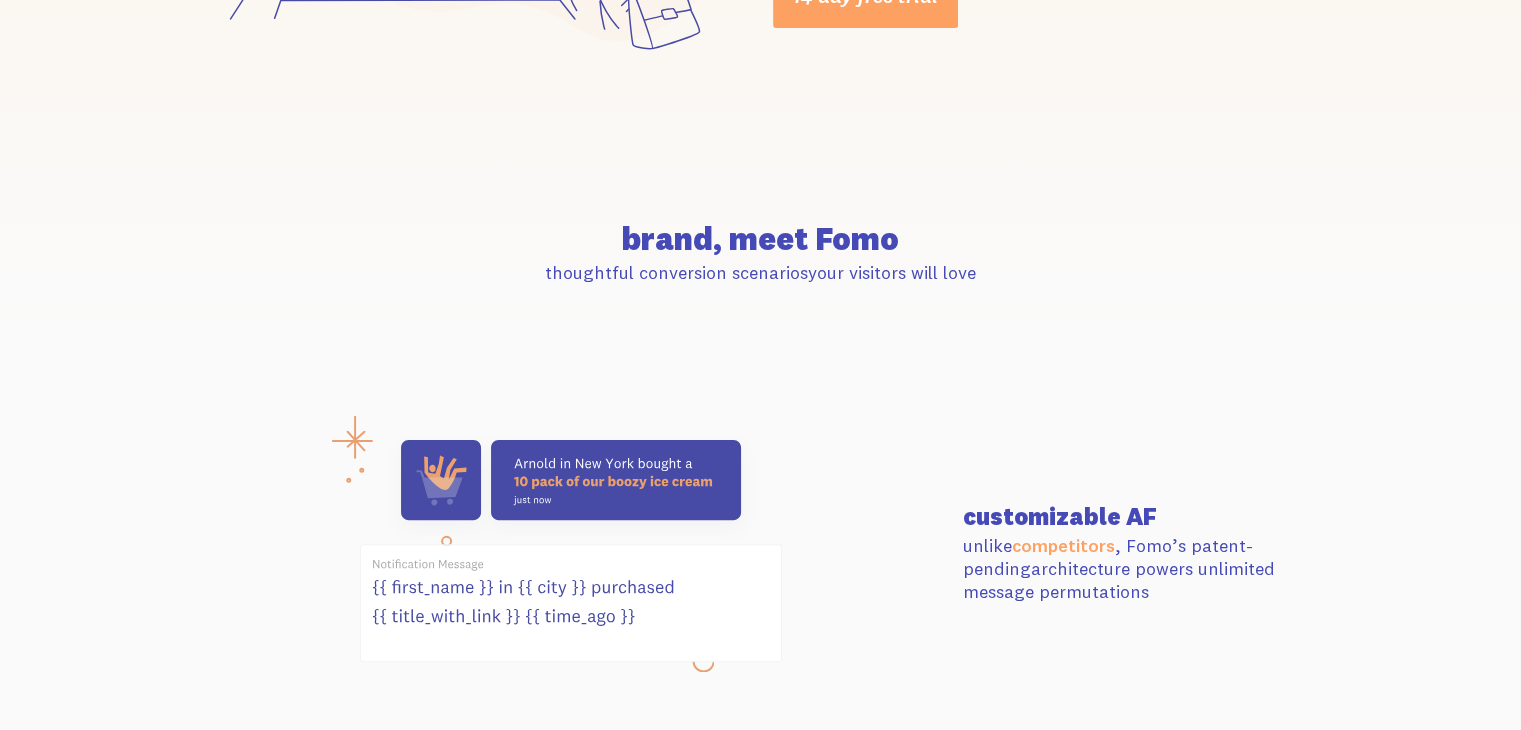 scroll, scrollTop: 576, scrollLeft: 0, axis: vertical 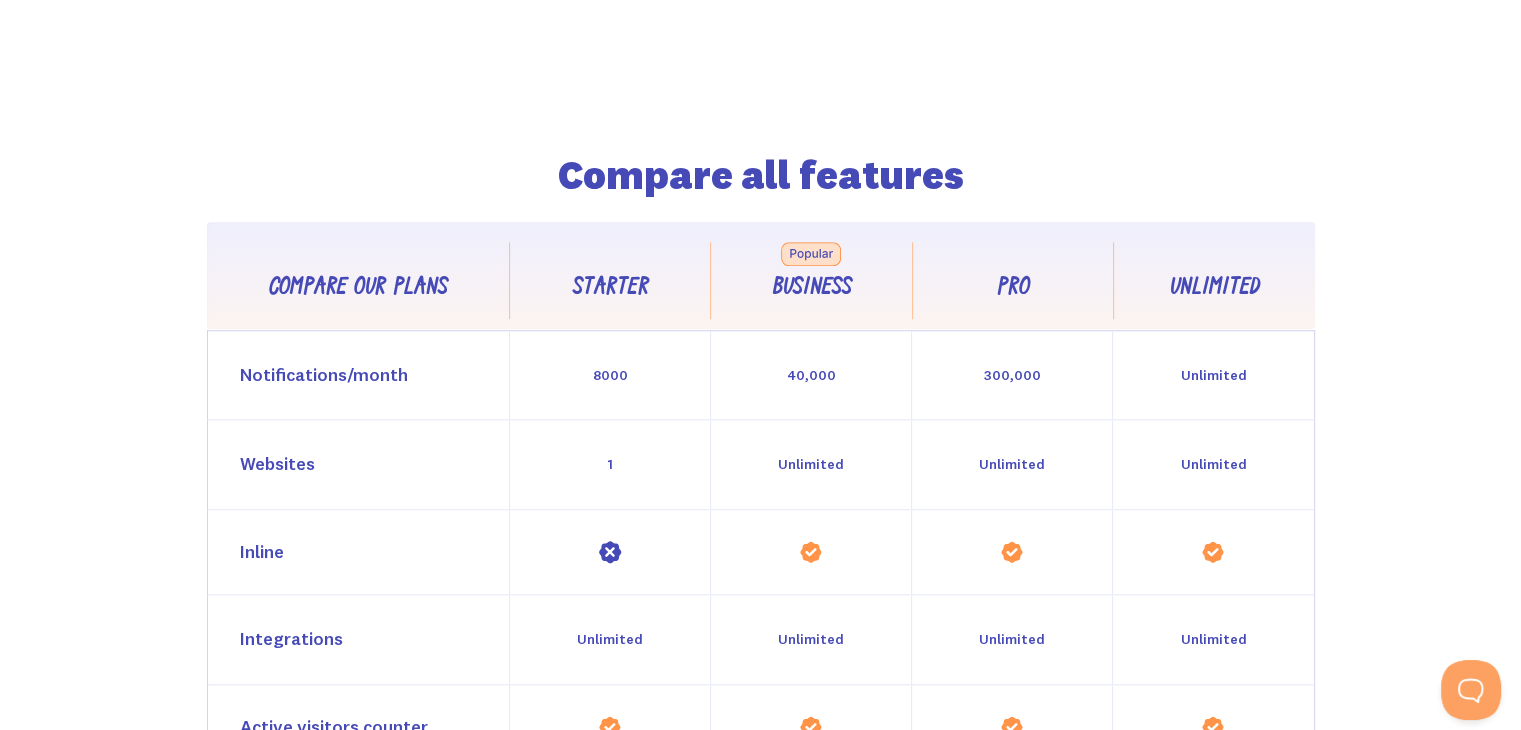 click at bounding box center [610, 552] 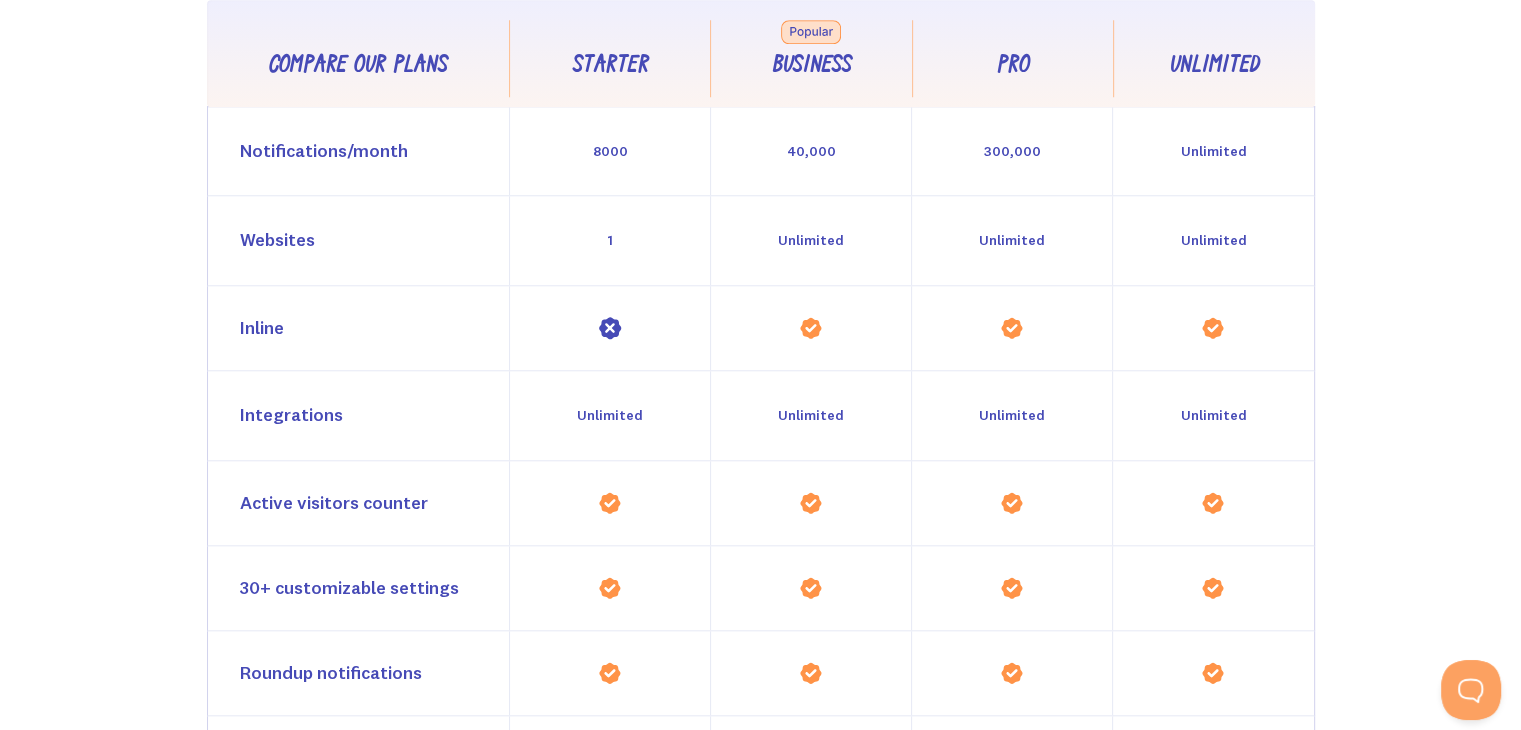 scroll, scrollTop: 1828, scrollLeft: 0, axis: vertical 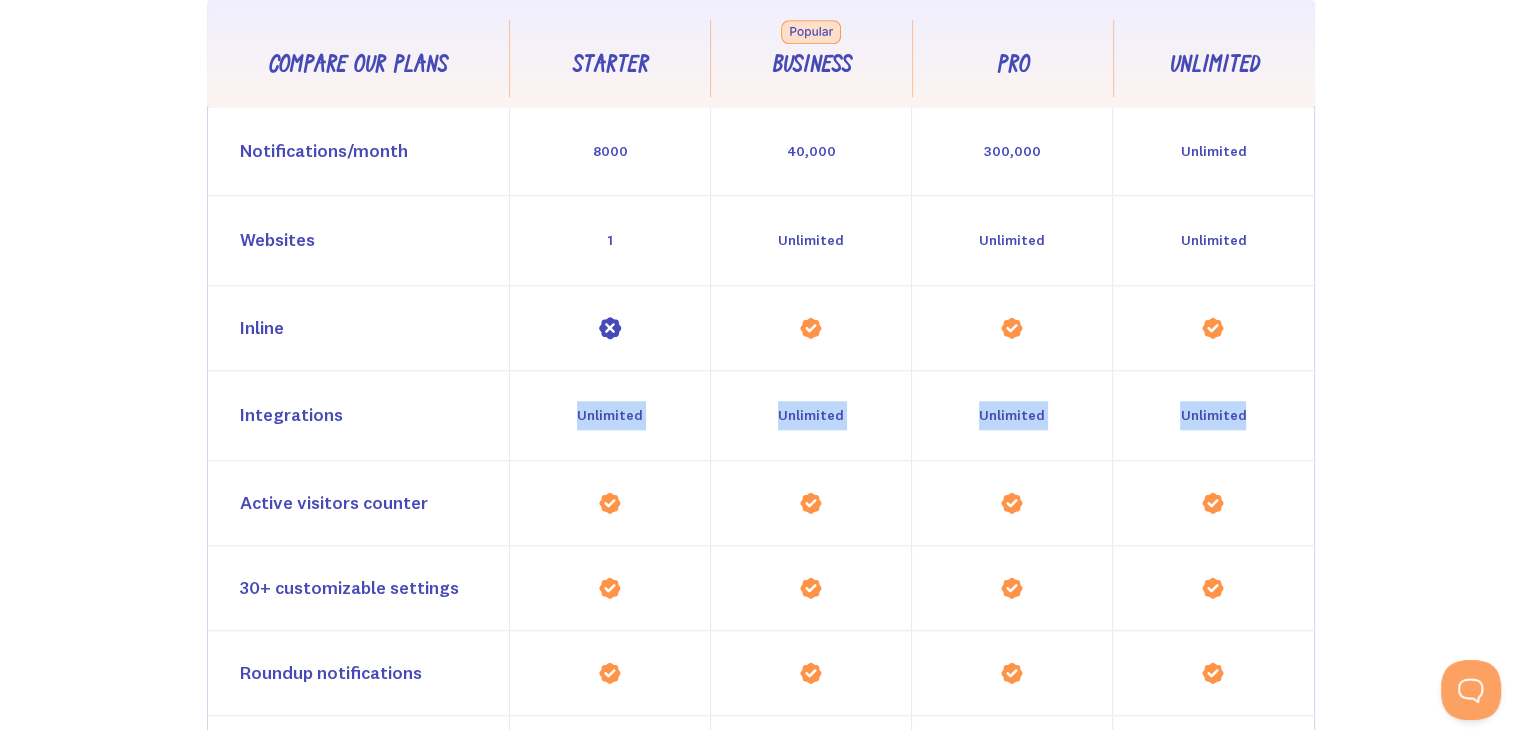 drag, startPoint x: 429, startPoint y: 445, endPoint x: 1414, endPoint y: 426, distance: 985.1832 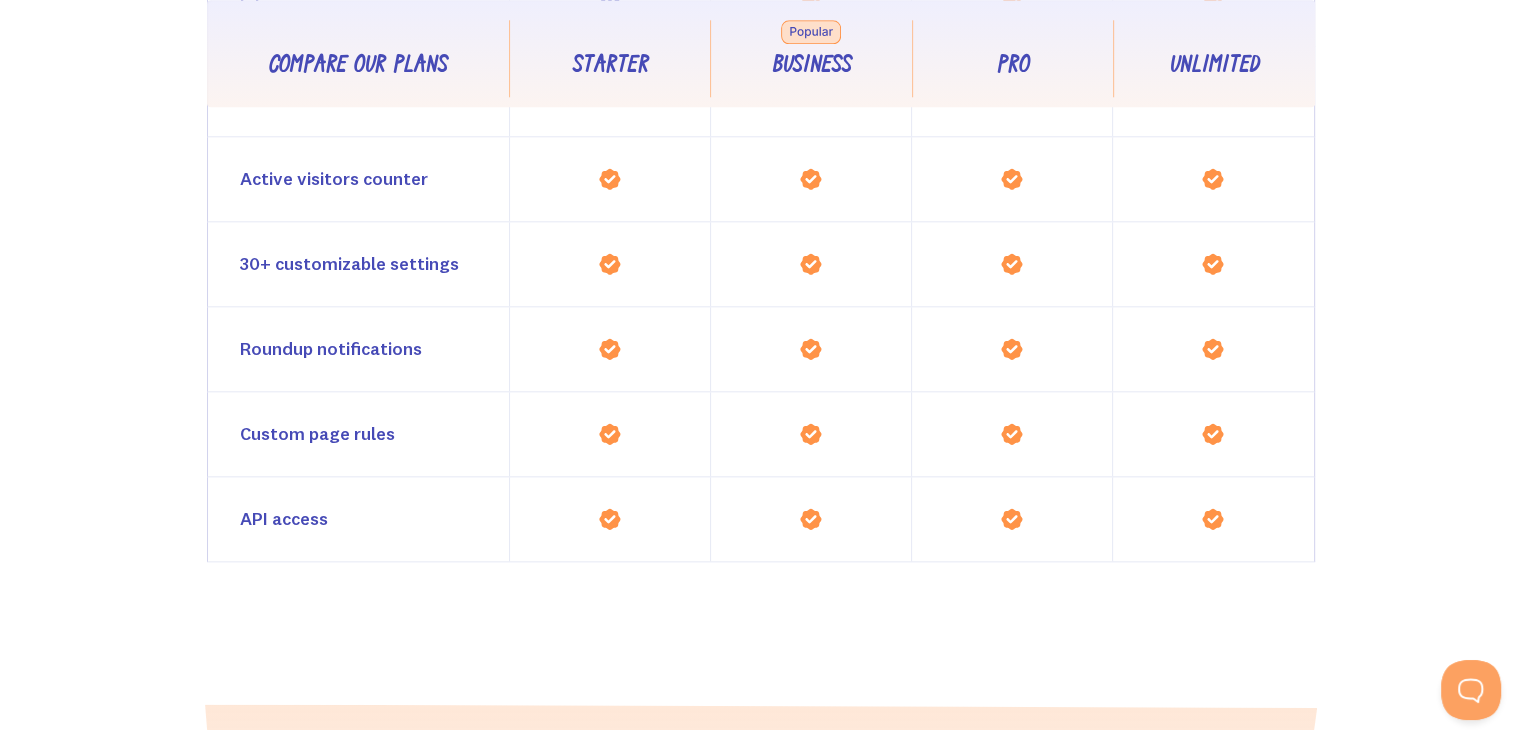 scroll, scrollTop: 2154, scrollLeft: 0, axis: vertical 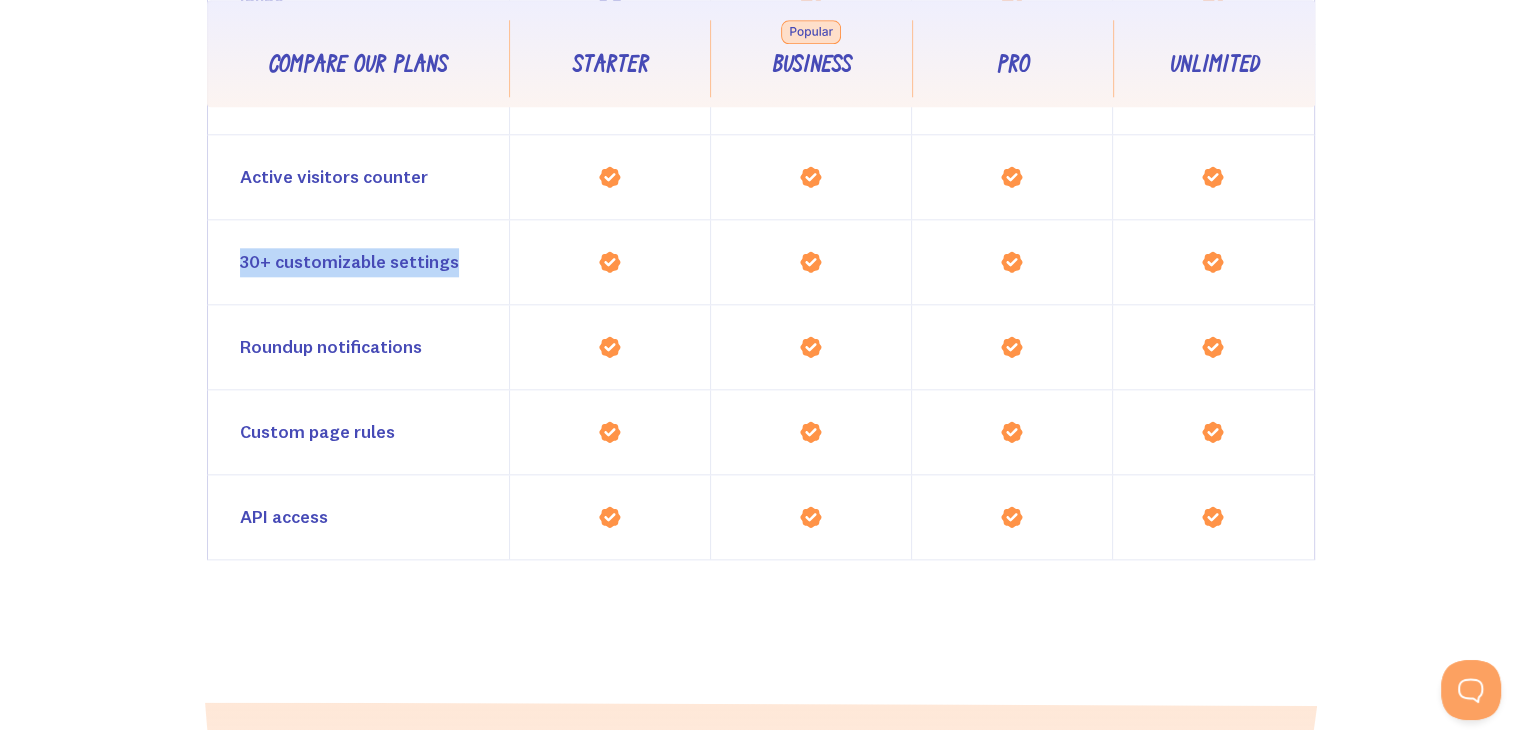drag, startPoint x: 167, startPoint y: 255, endPoint x: 478, endPoint y: 234, distance: 311.7082 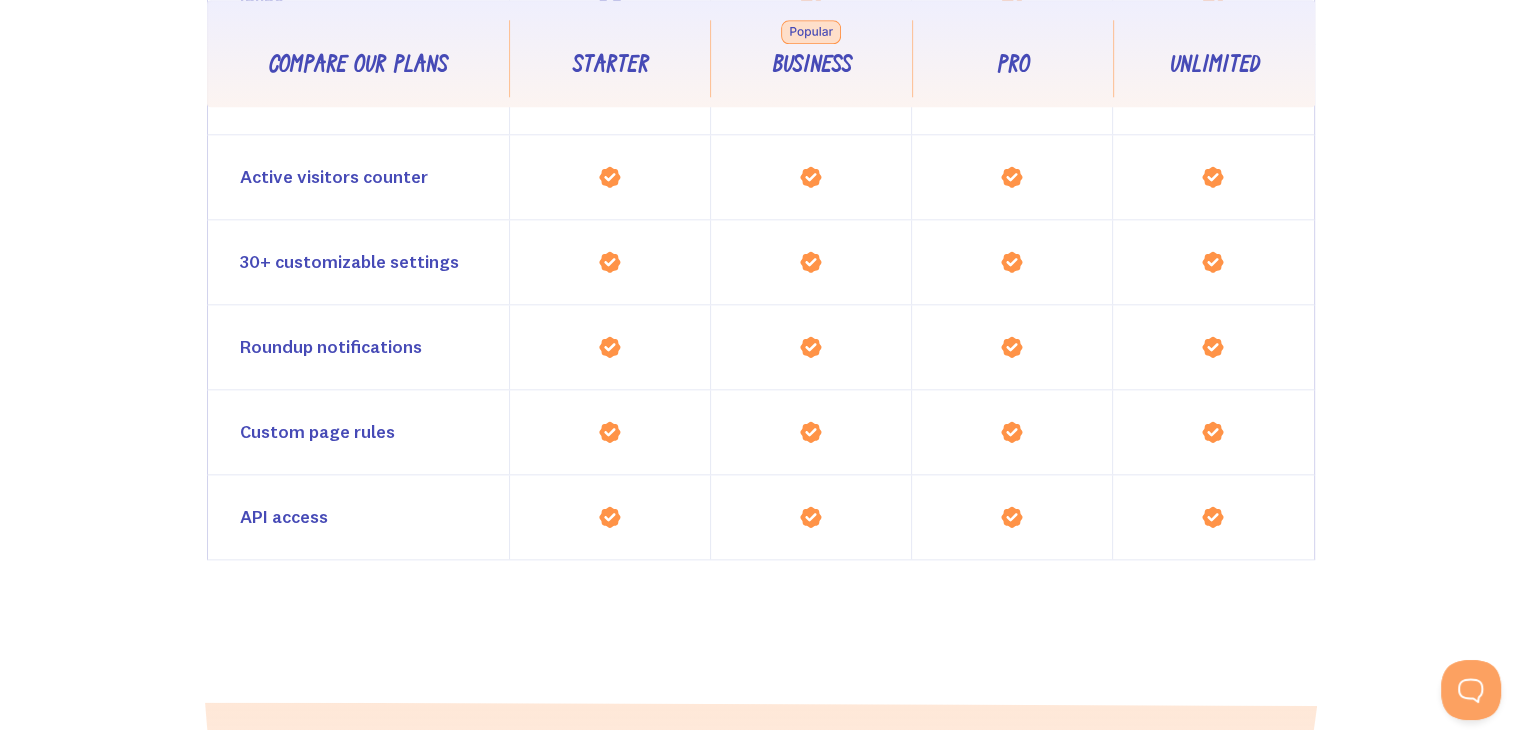 click at bounding box center (609, 347) 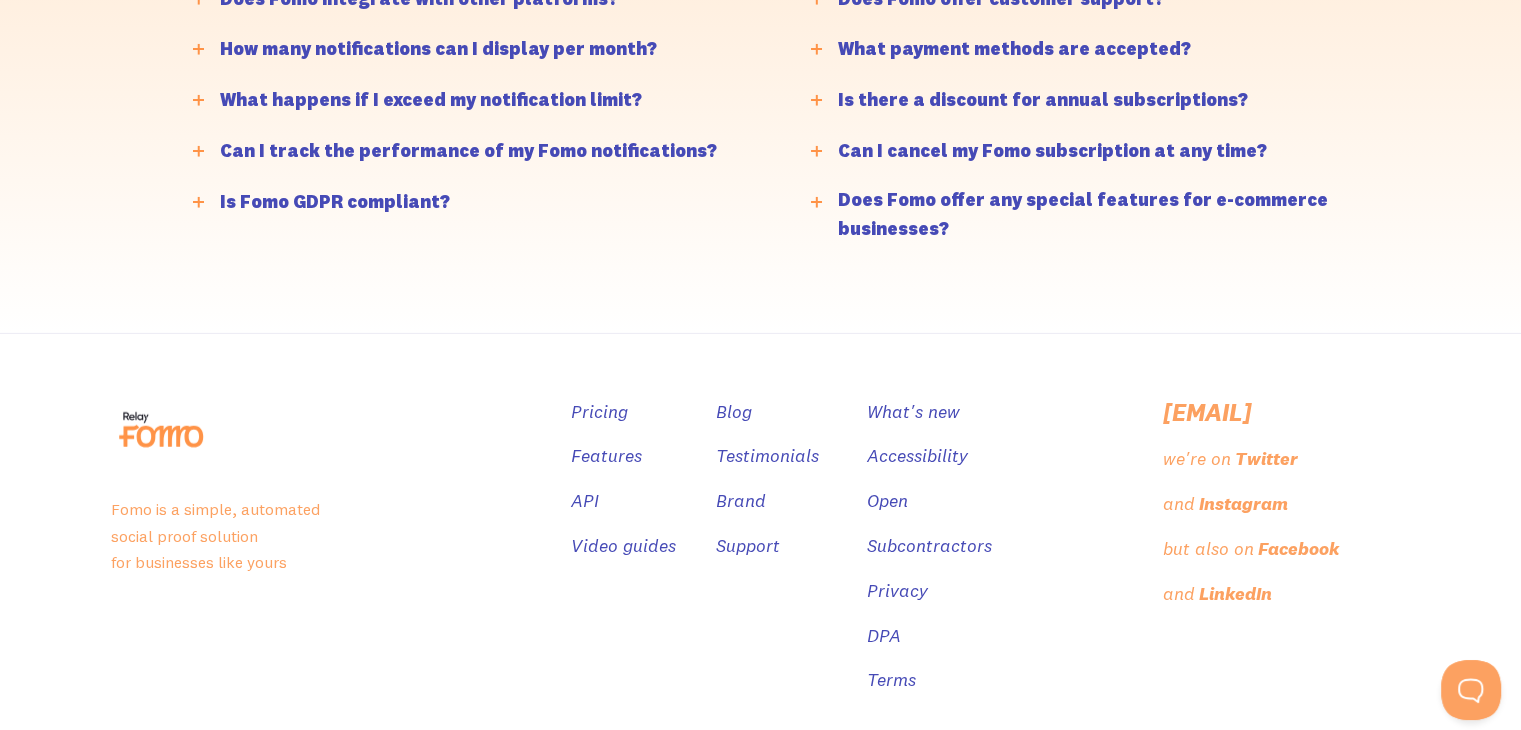 scroll, scrollTop: 5095, scrollLeft: 0, axis: vertical 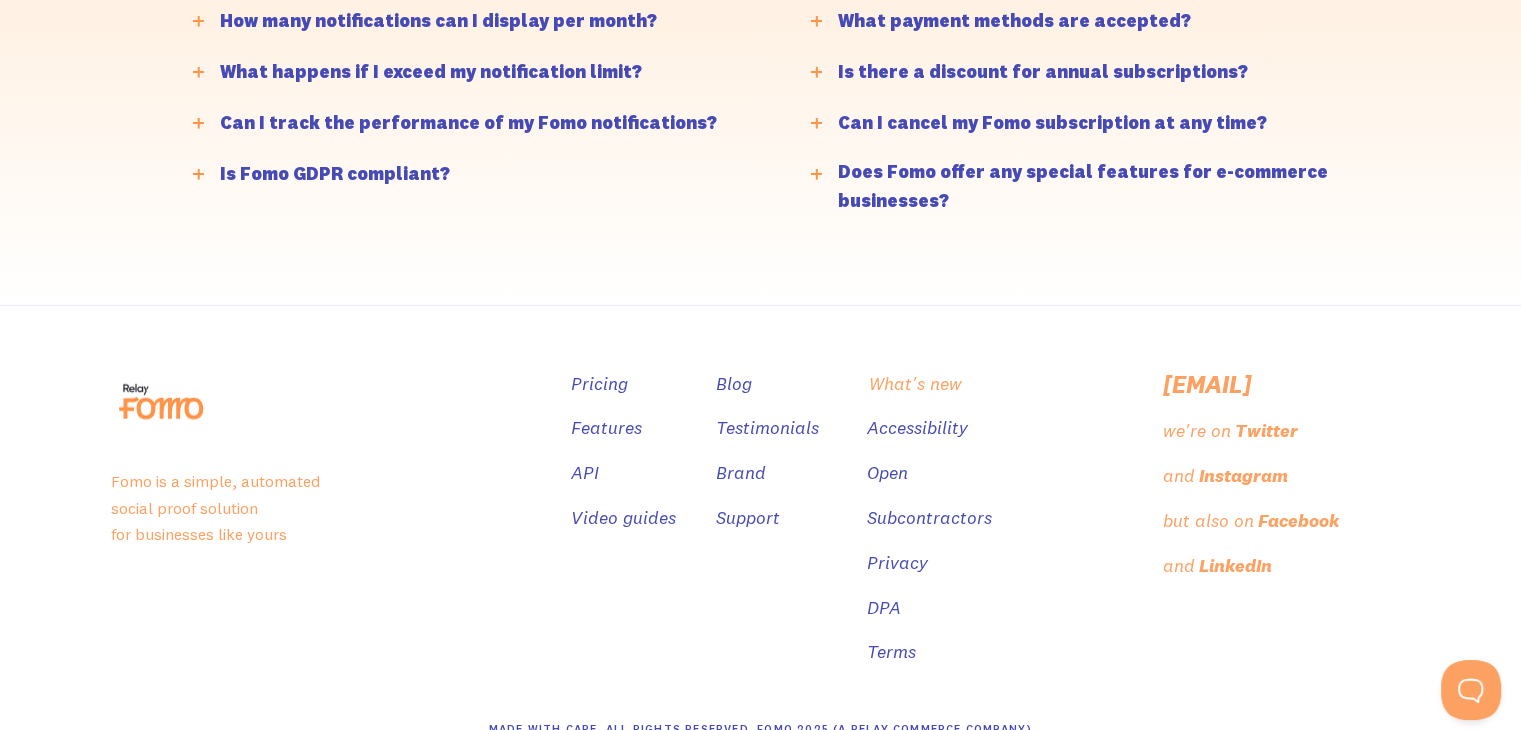 click on "What's new" at bounding box center [915, 384] 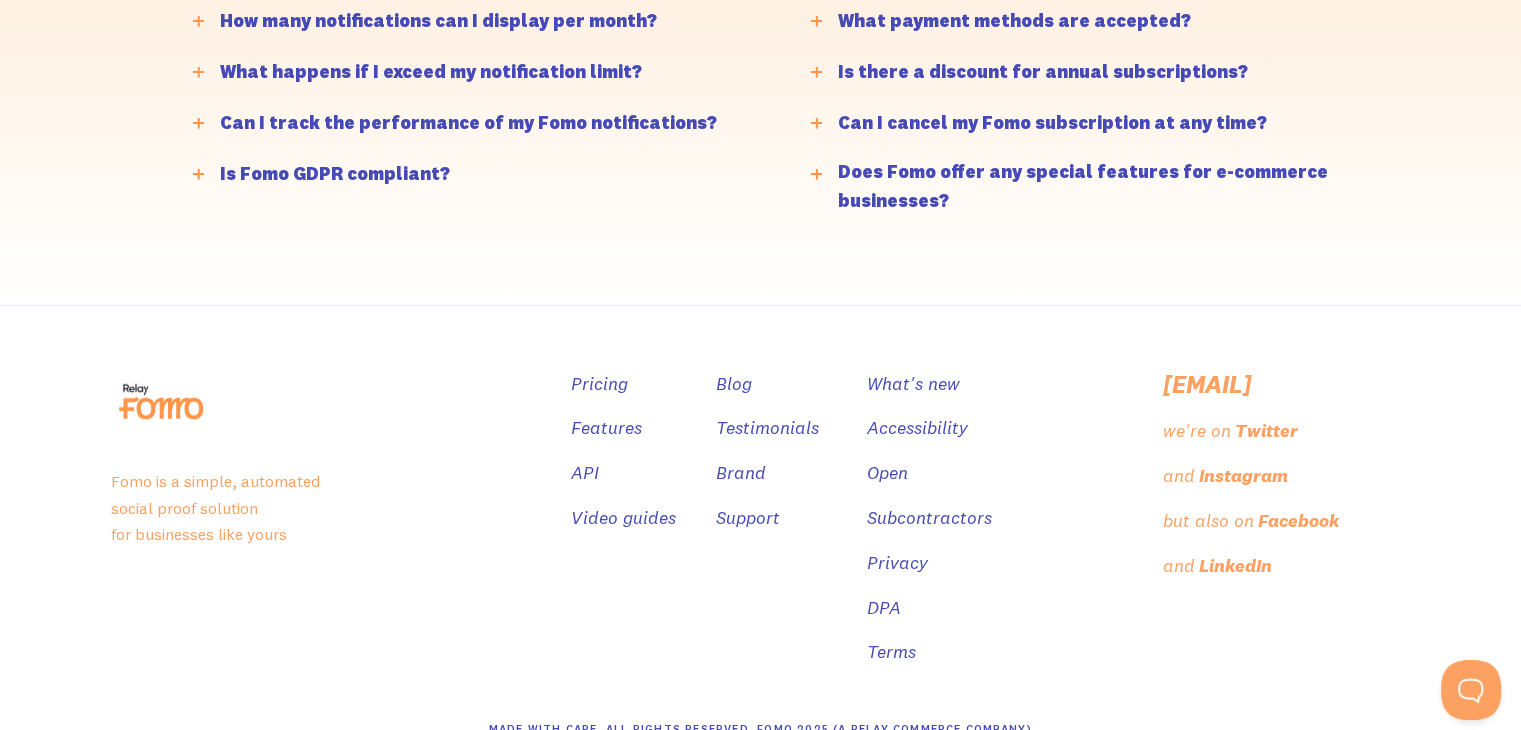 scroll, scrollTop: 5134, scrollLeft: 0, axis: vertical 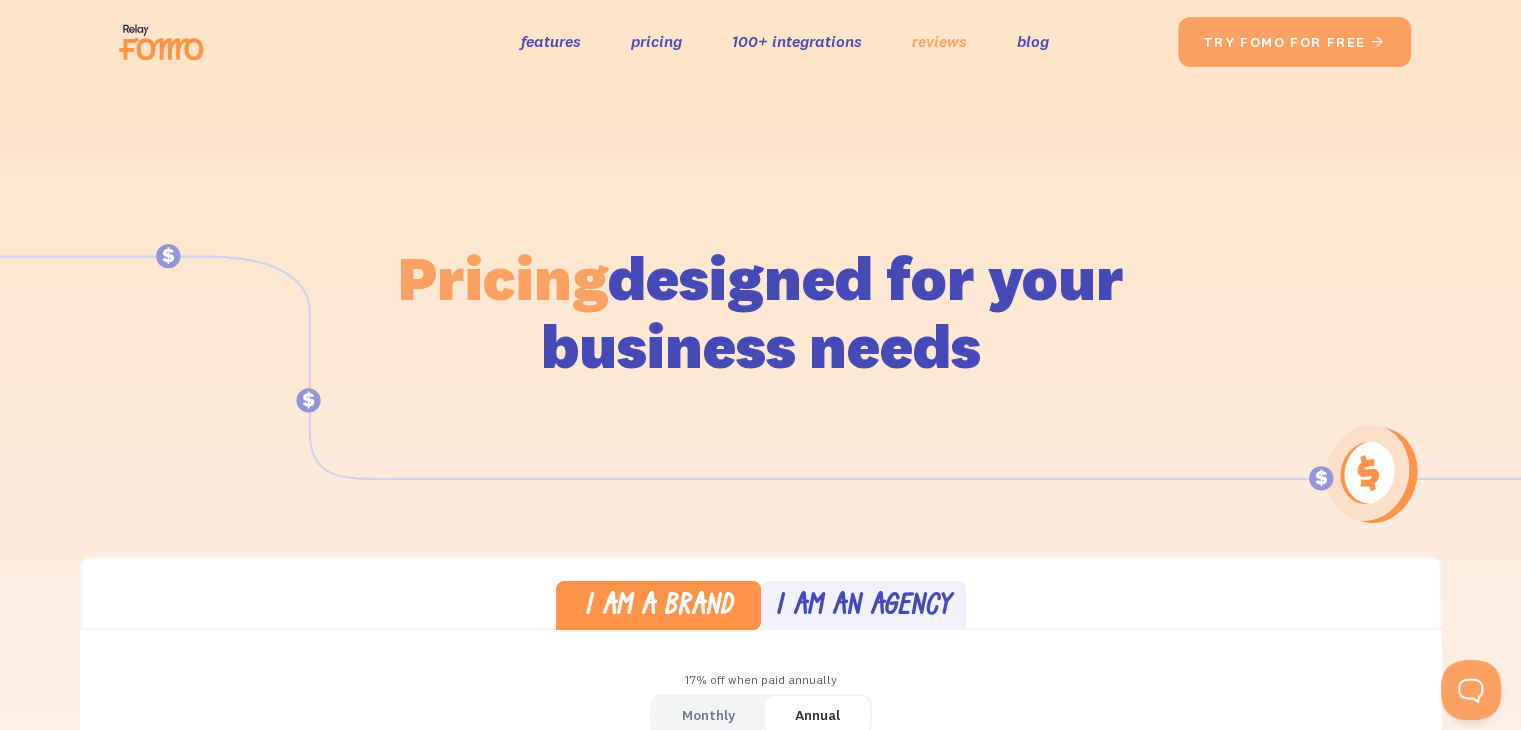 click on "reviews" at bounding box center [939, 41] 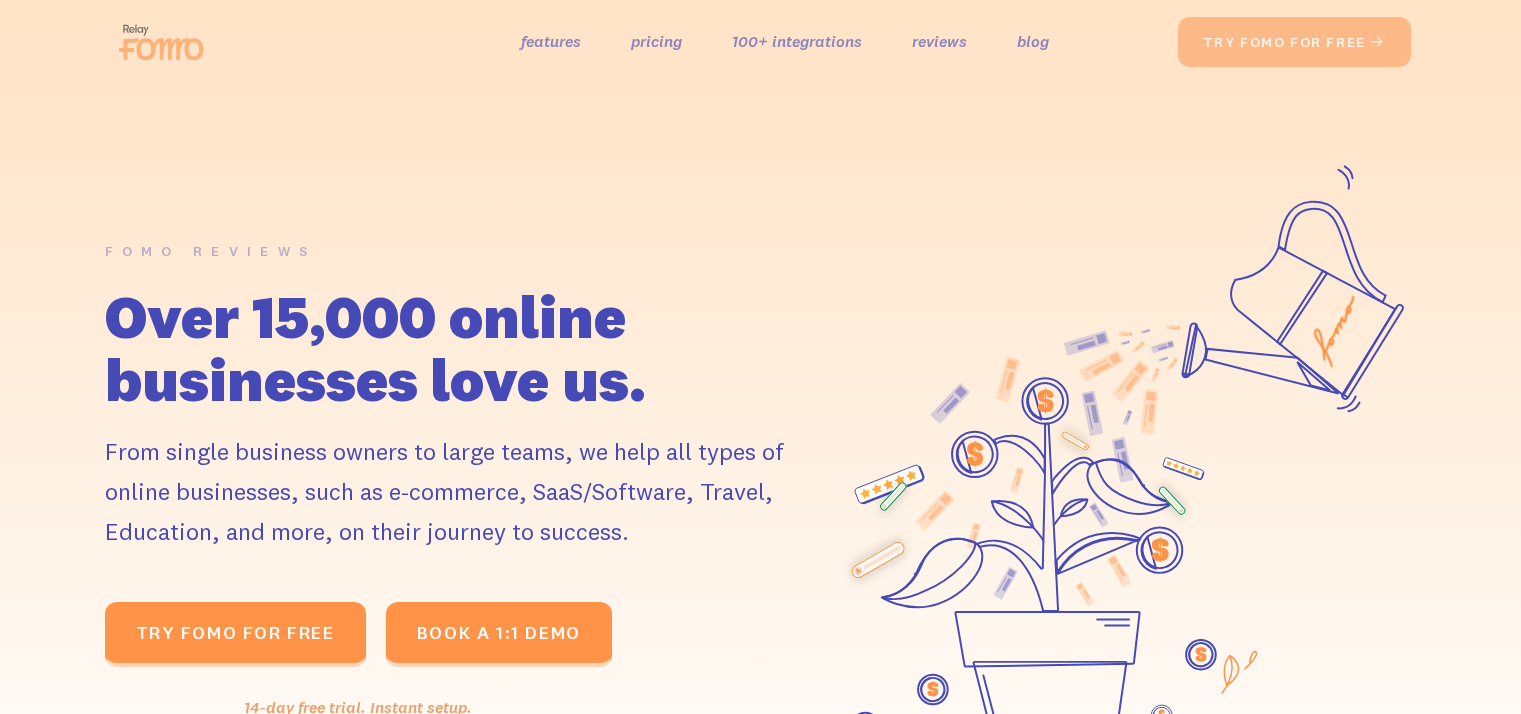 scroll, scrollTop: 0, scrollLeft: 0, axis: both 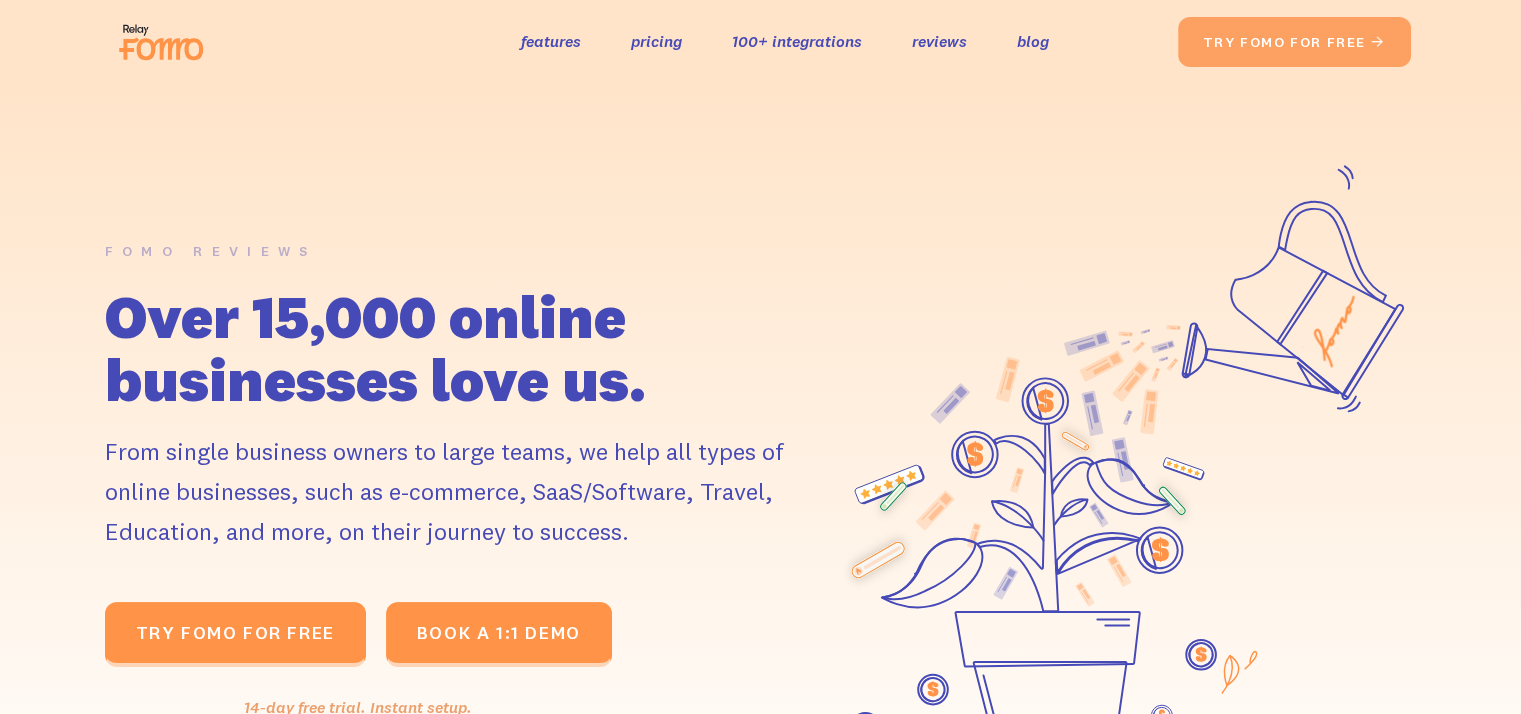 drag, startPoint x: 565, startPoint y: 7, endPoint x: 564, endPoint y: 23, distance: 16.03122 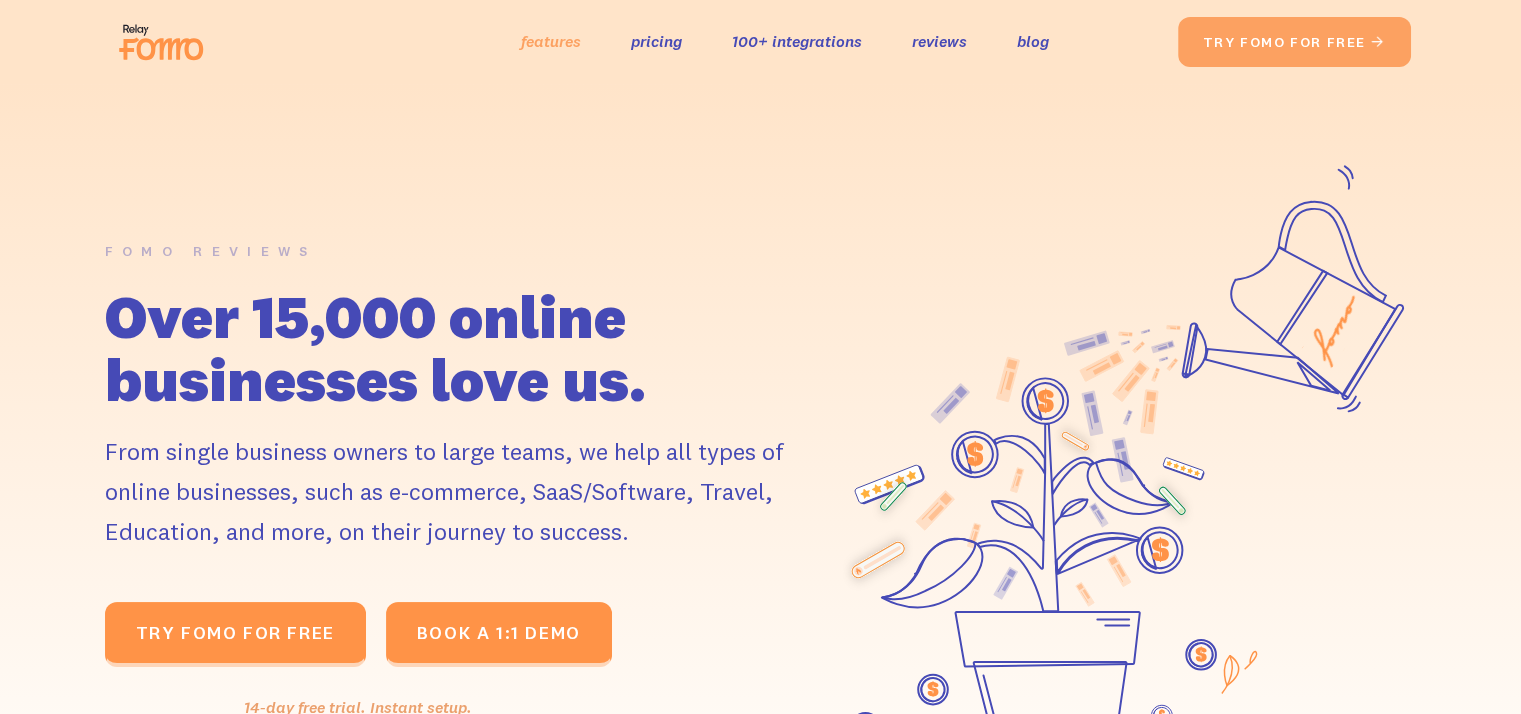click on "features" at bounding box center (551, 41) 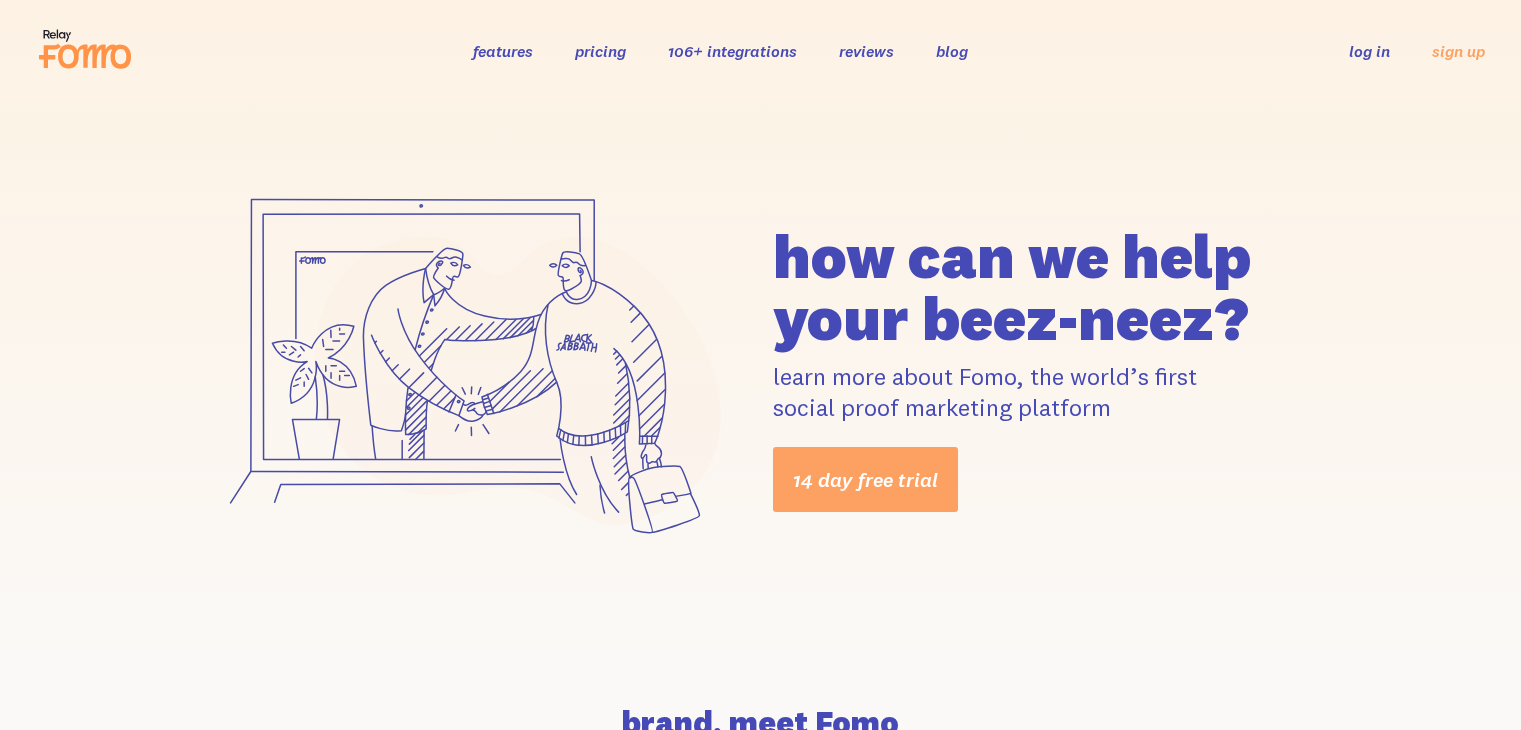 scroll, scrollTop: 0, scrollLeft: 0, axis: both 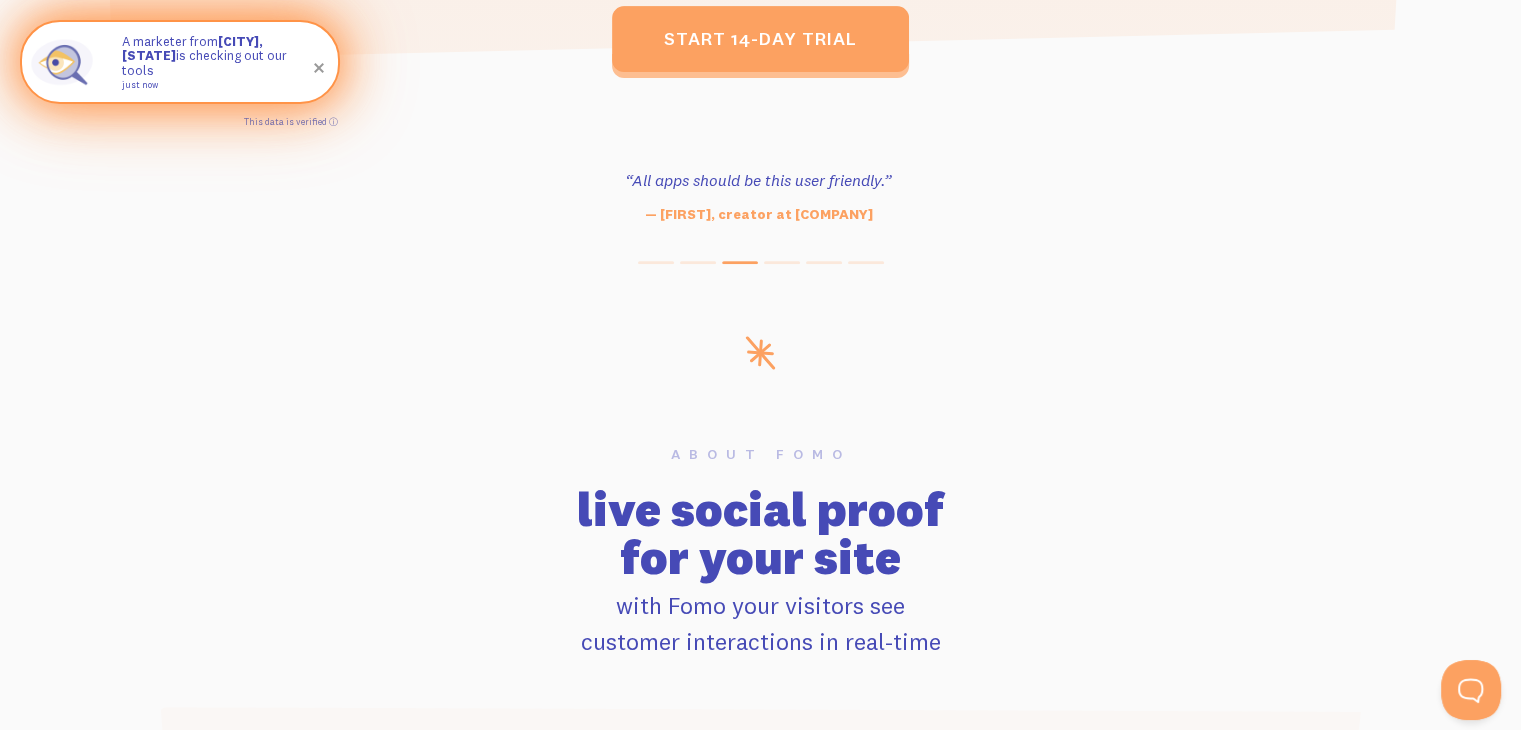 click on "A marketer from  Miami, Florida  is checking out our tools  just now" at bounding box center (220, 62) 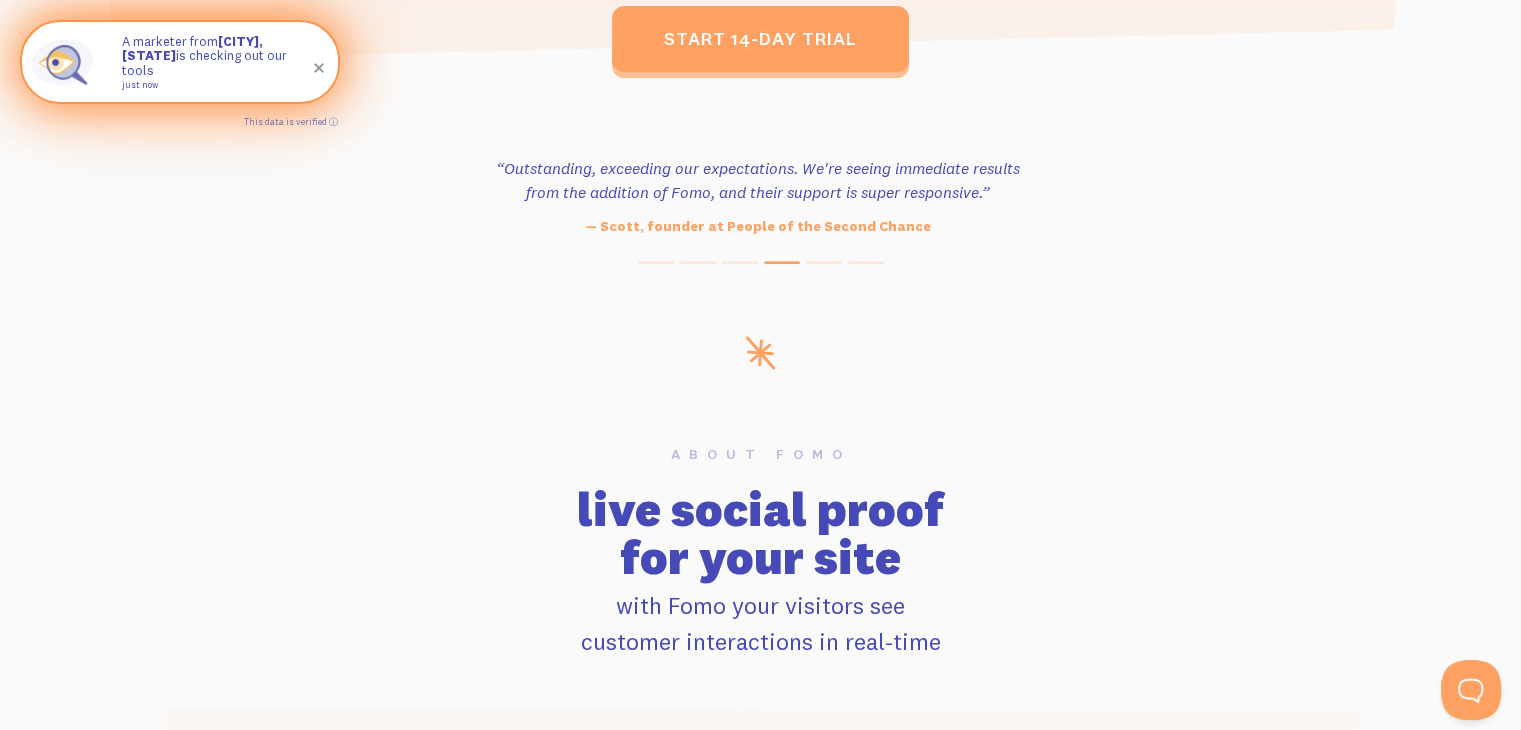 click at bounding box center (319, 68) 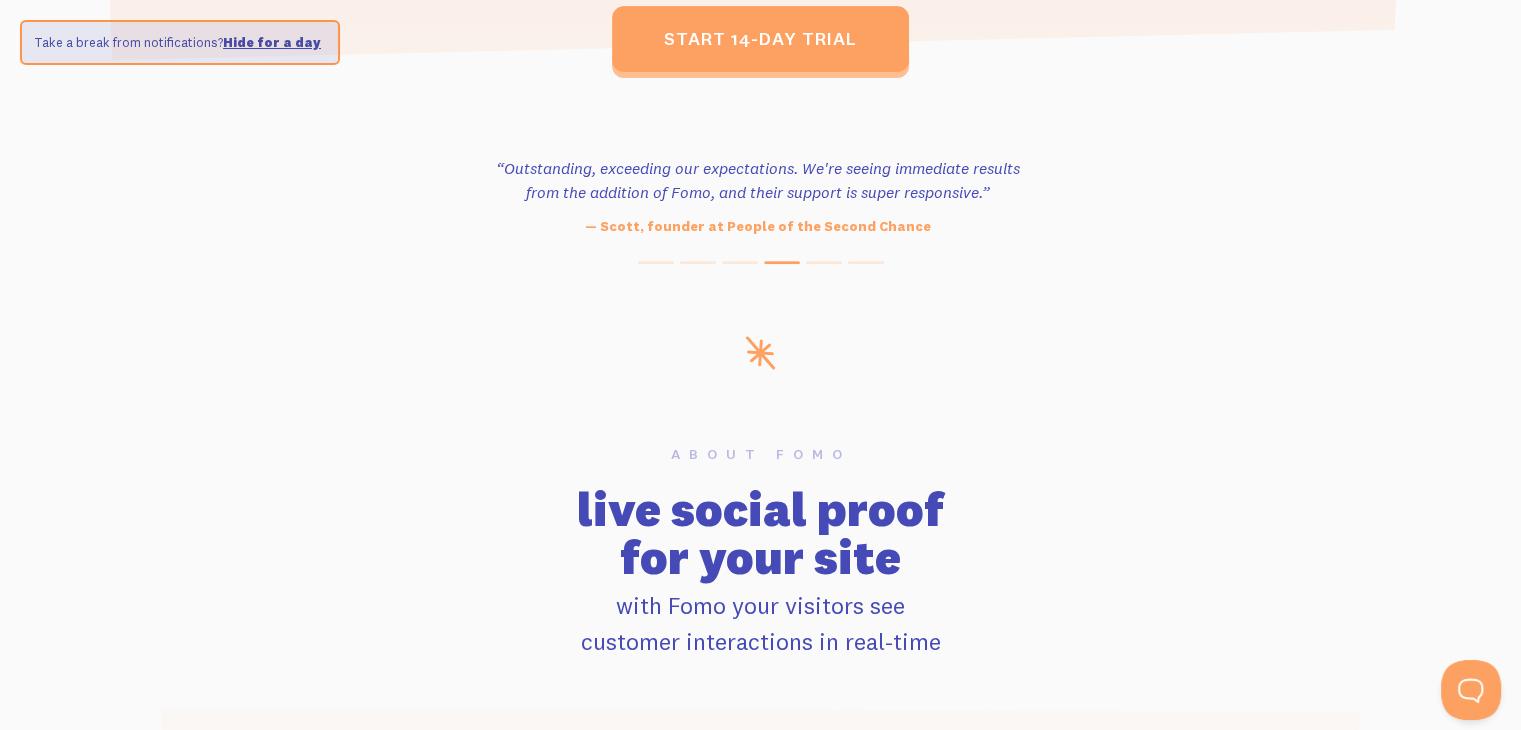 click at bounding box center [760, 262] 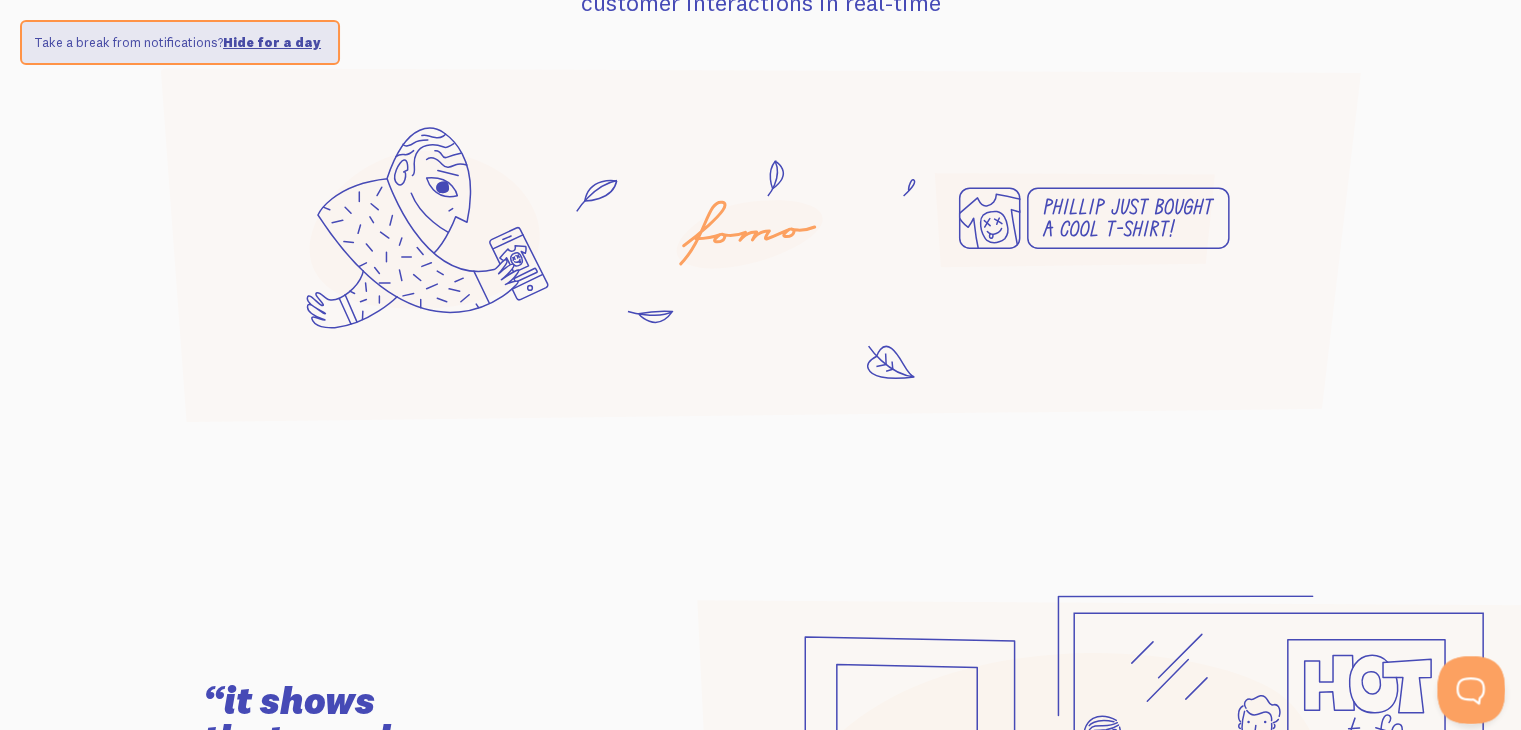 click at bounding box center (1467, 686) 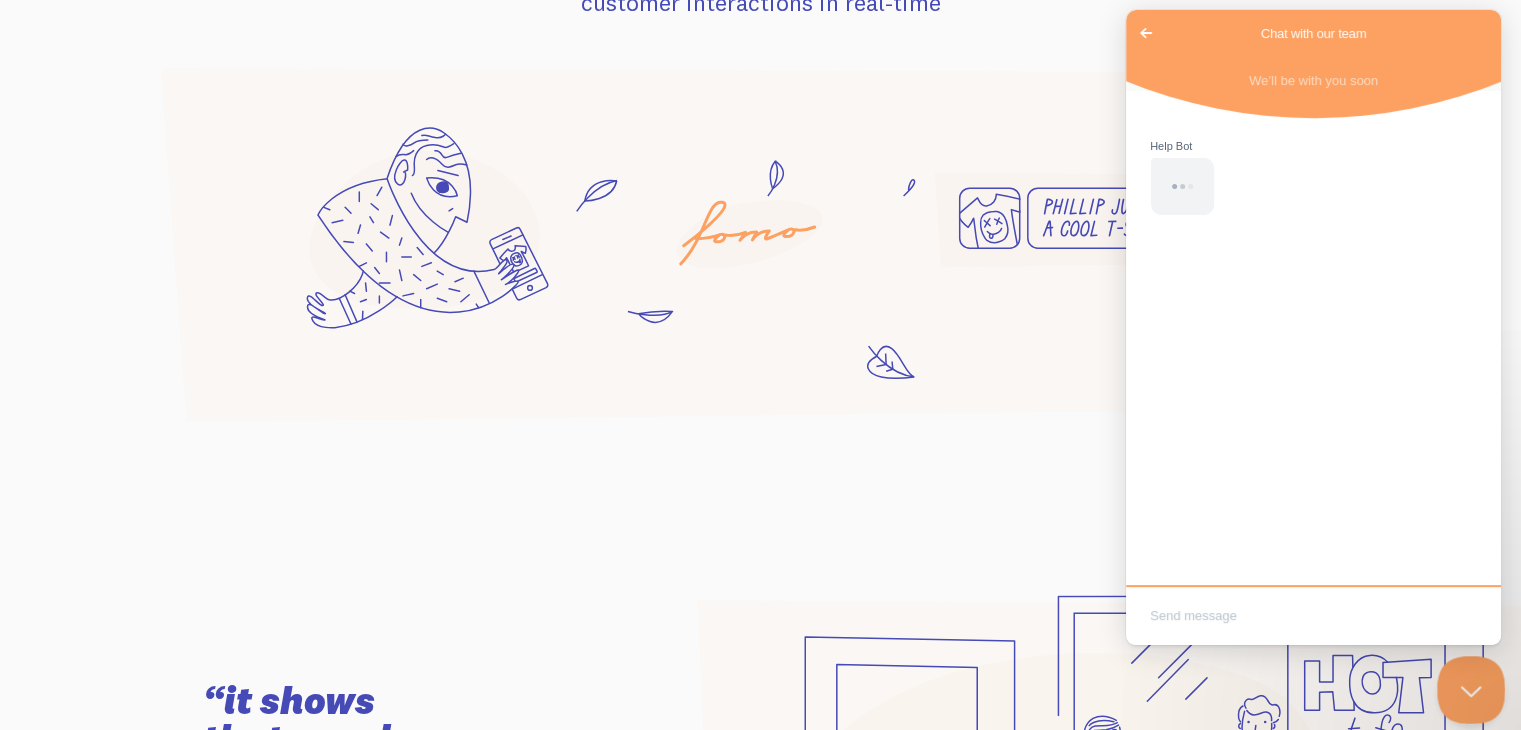 scroll, scrollTop: 0, scrollLeft: 0, axis: both 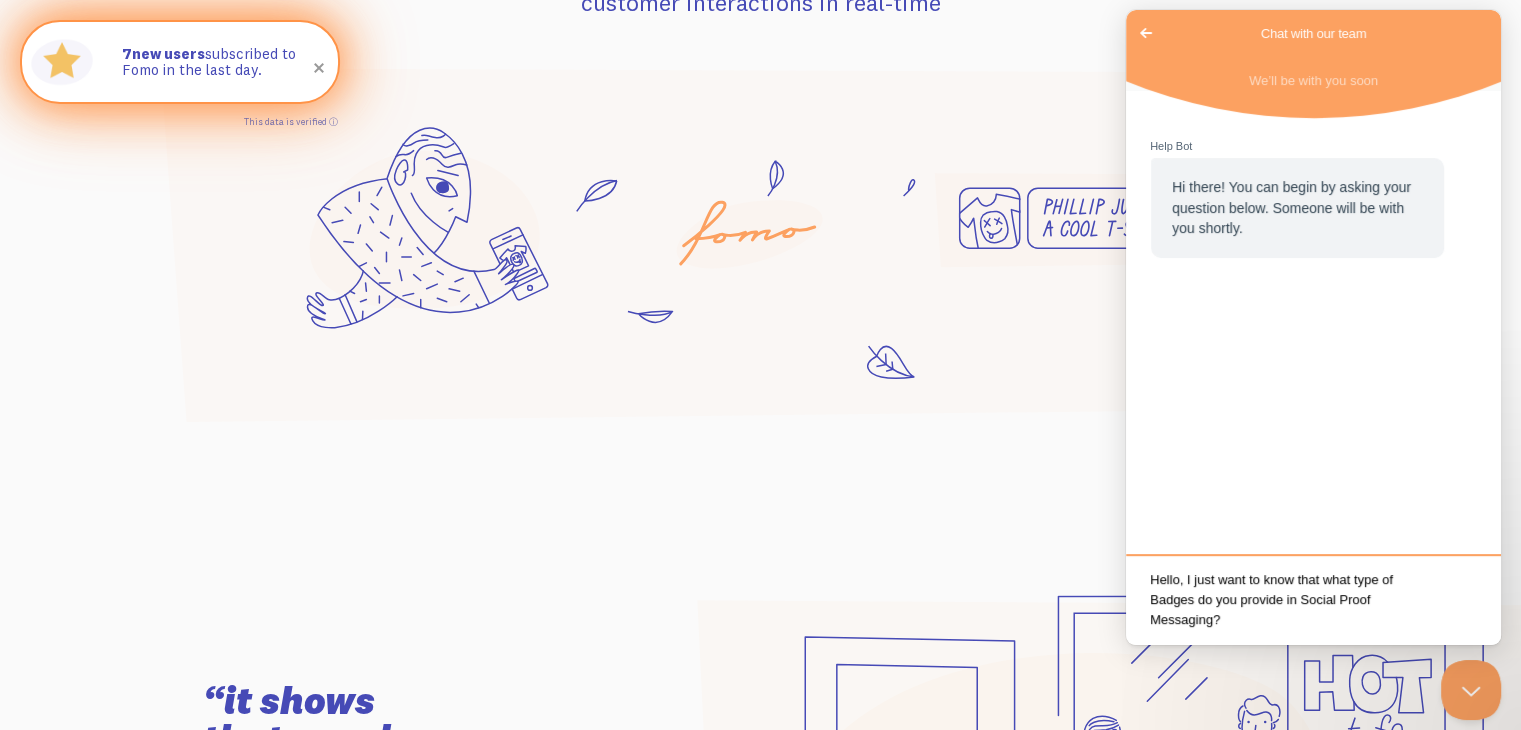 type on "Hello, I just want to know that what type of Badges do you provide in Social Proof Messaging?" 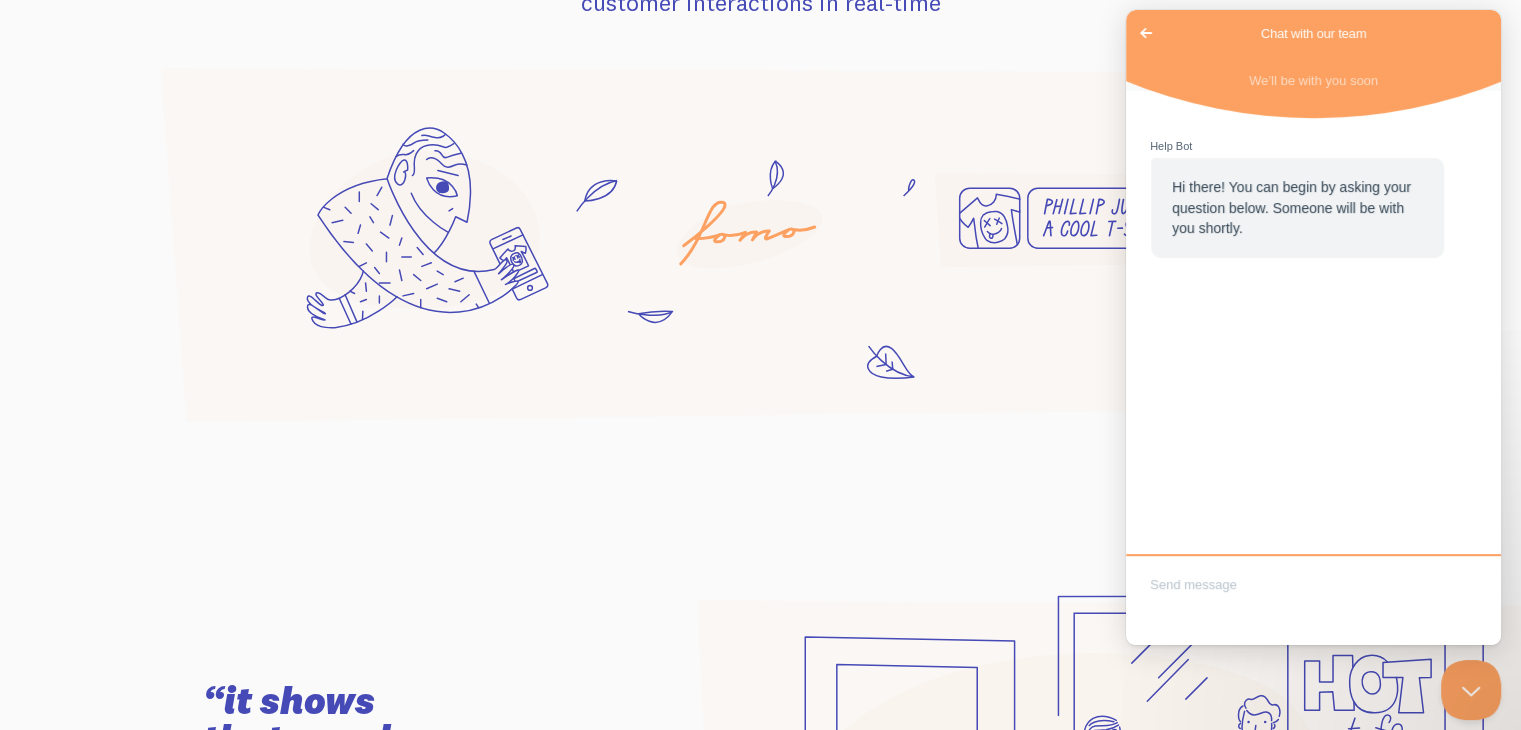 scroll, scrollTop: 0, scrollLeft: 0, axis: both 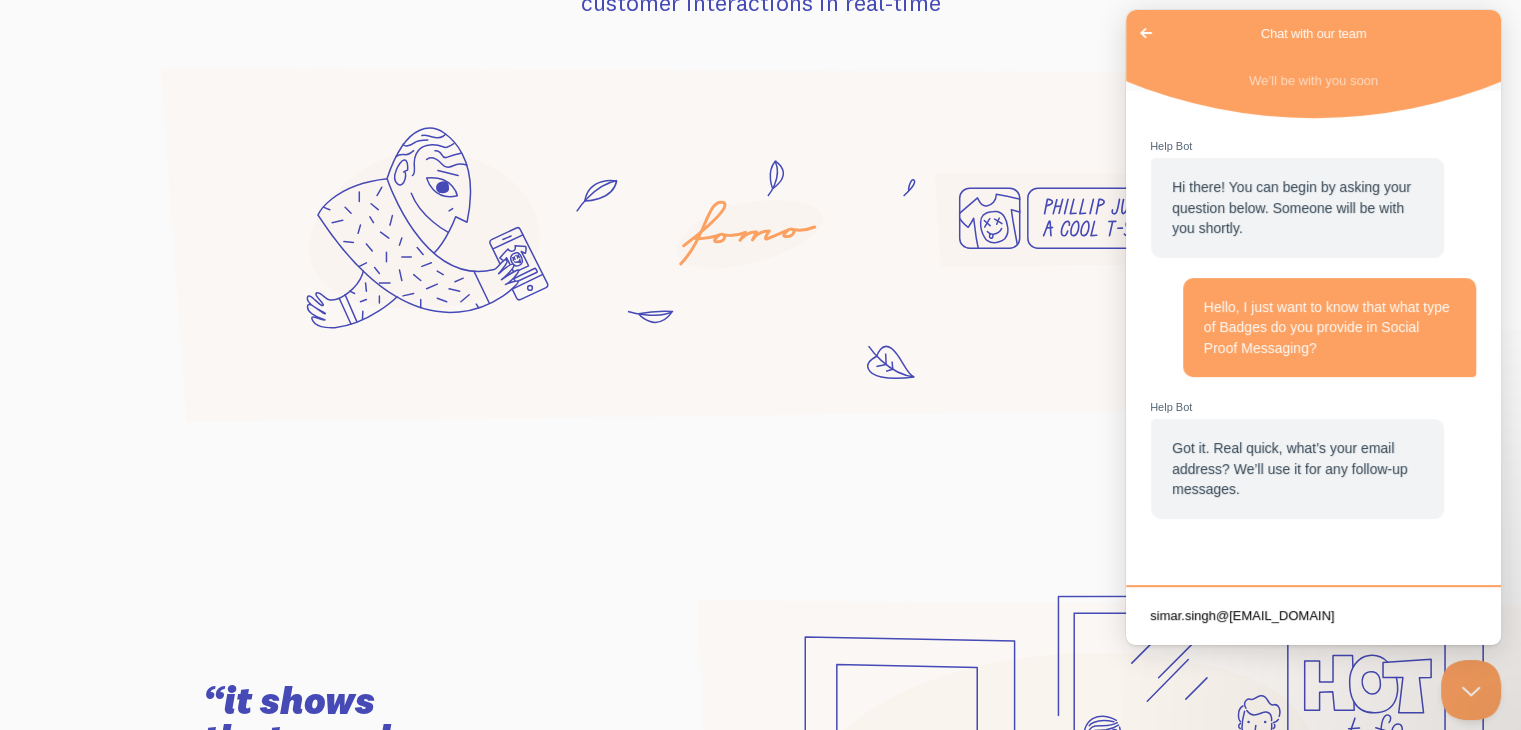 type on "simar.singh@algonomy.com" 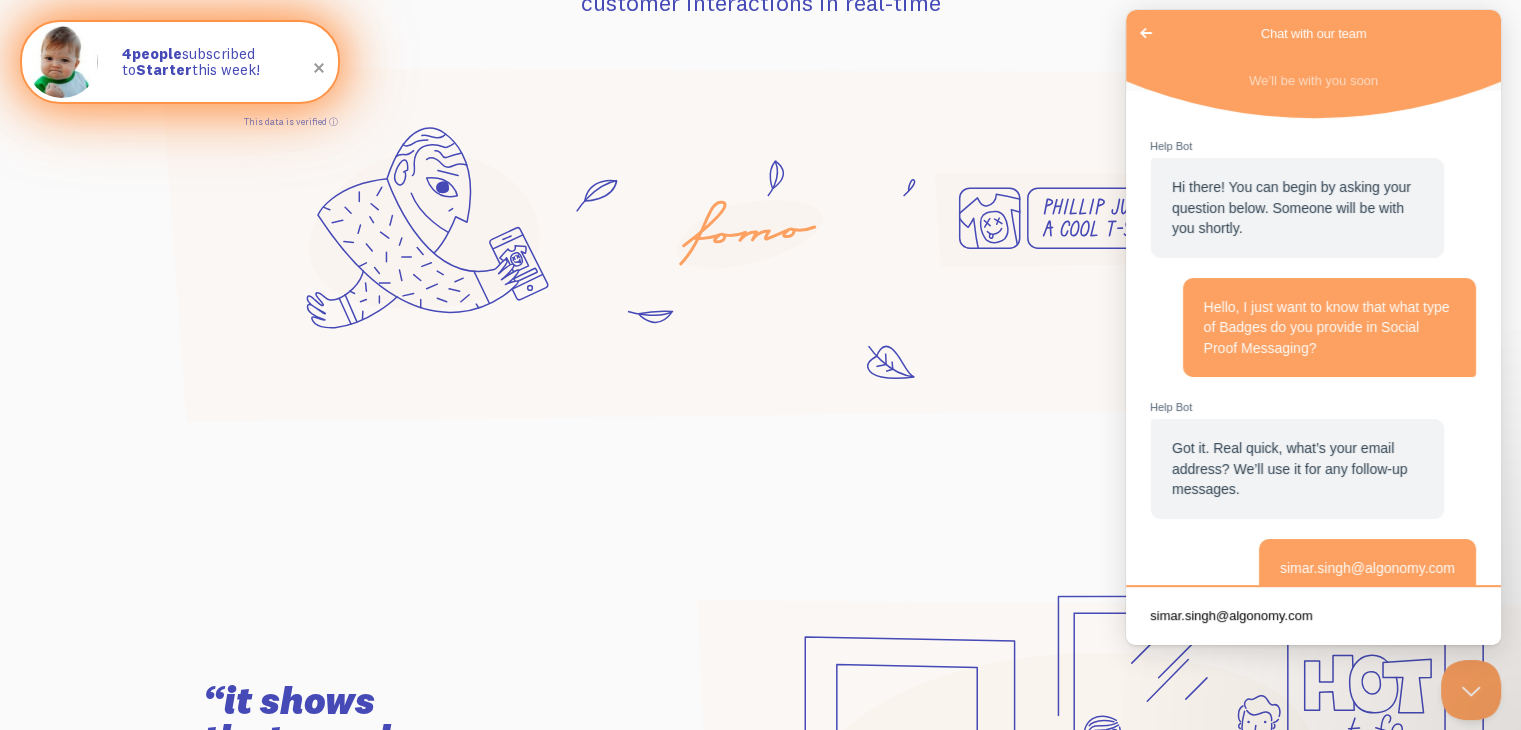type 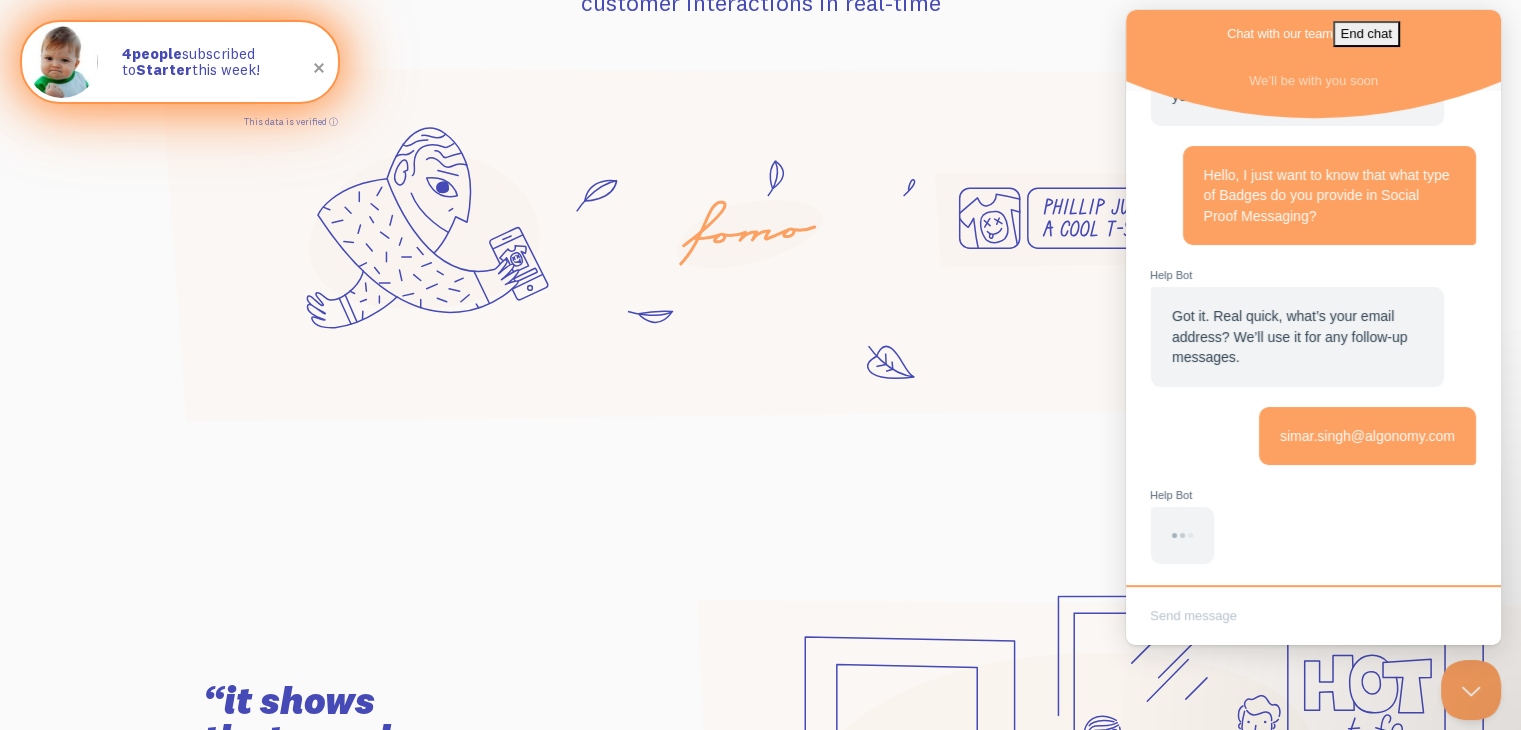 scroll, scrollTop: 153, scrollLeft: 0, axis: vertical 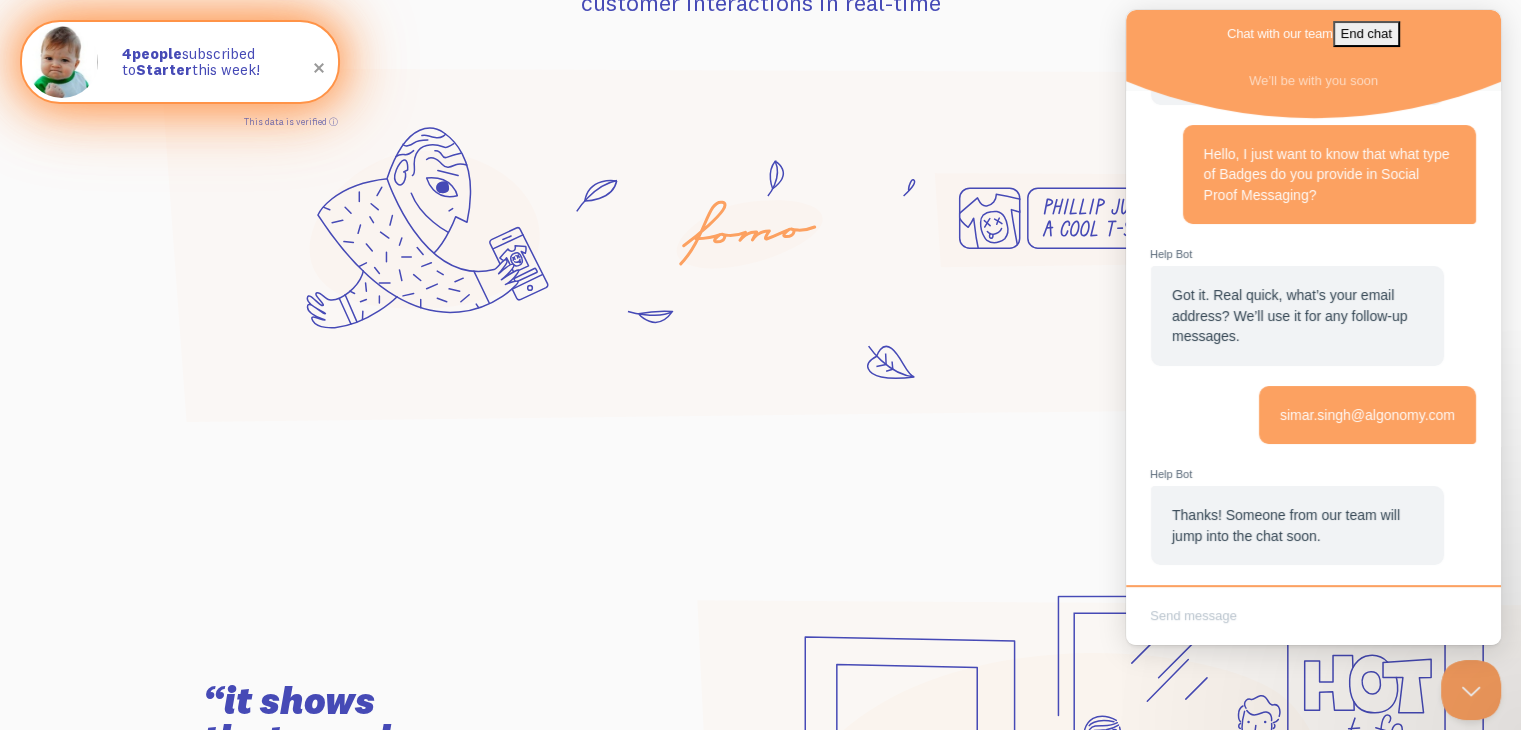 click on "“it shows
that people are
actually shopping”
— Leah, Lagoon Designs
we trust a packed restaurant.
we stand in line at crowded
bars. we rely on wisdom of
the crowd to fit in." at bounding box center (760, 835) 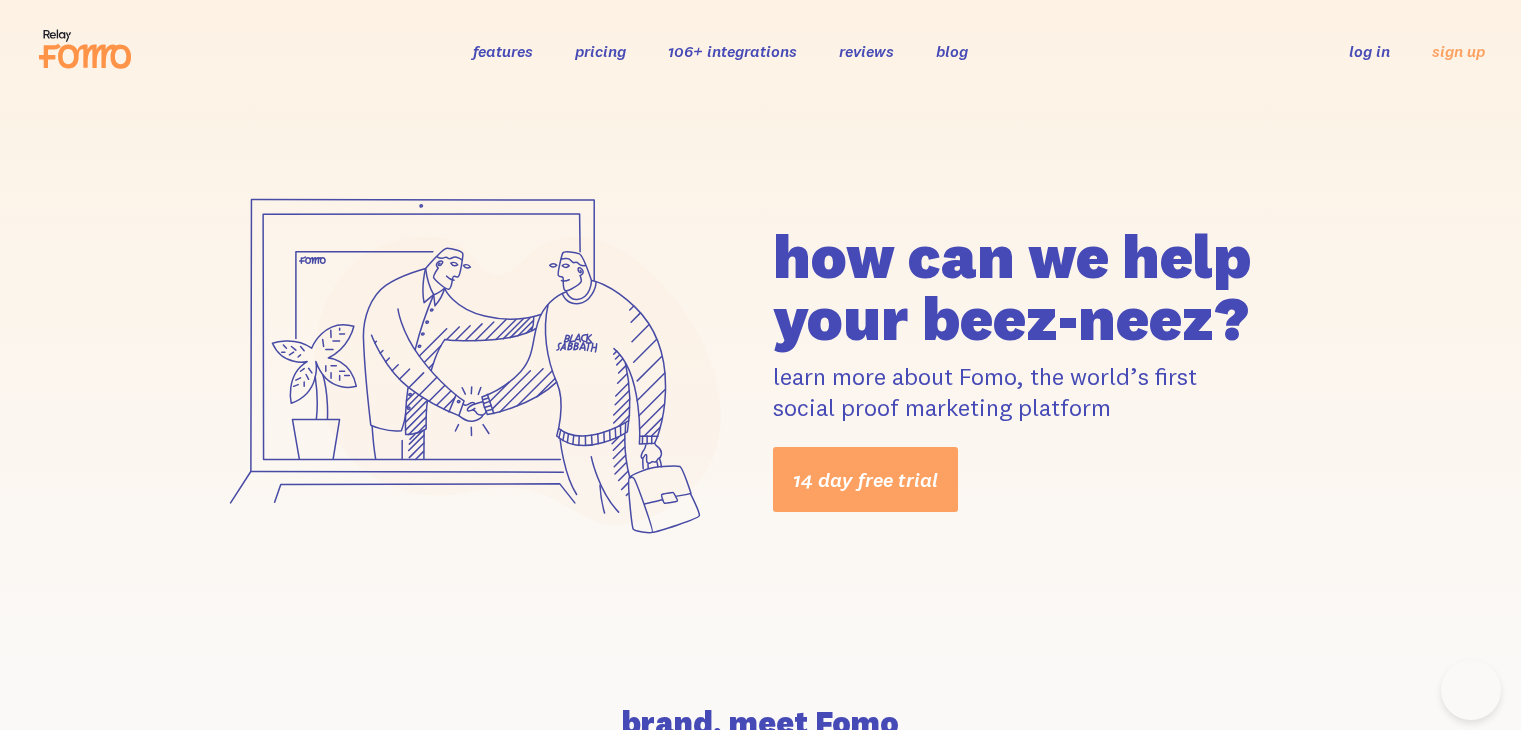 scroll, scrollTop: 528, scrollLeft: 0, axis: vertical 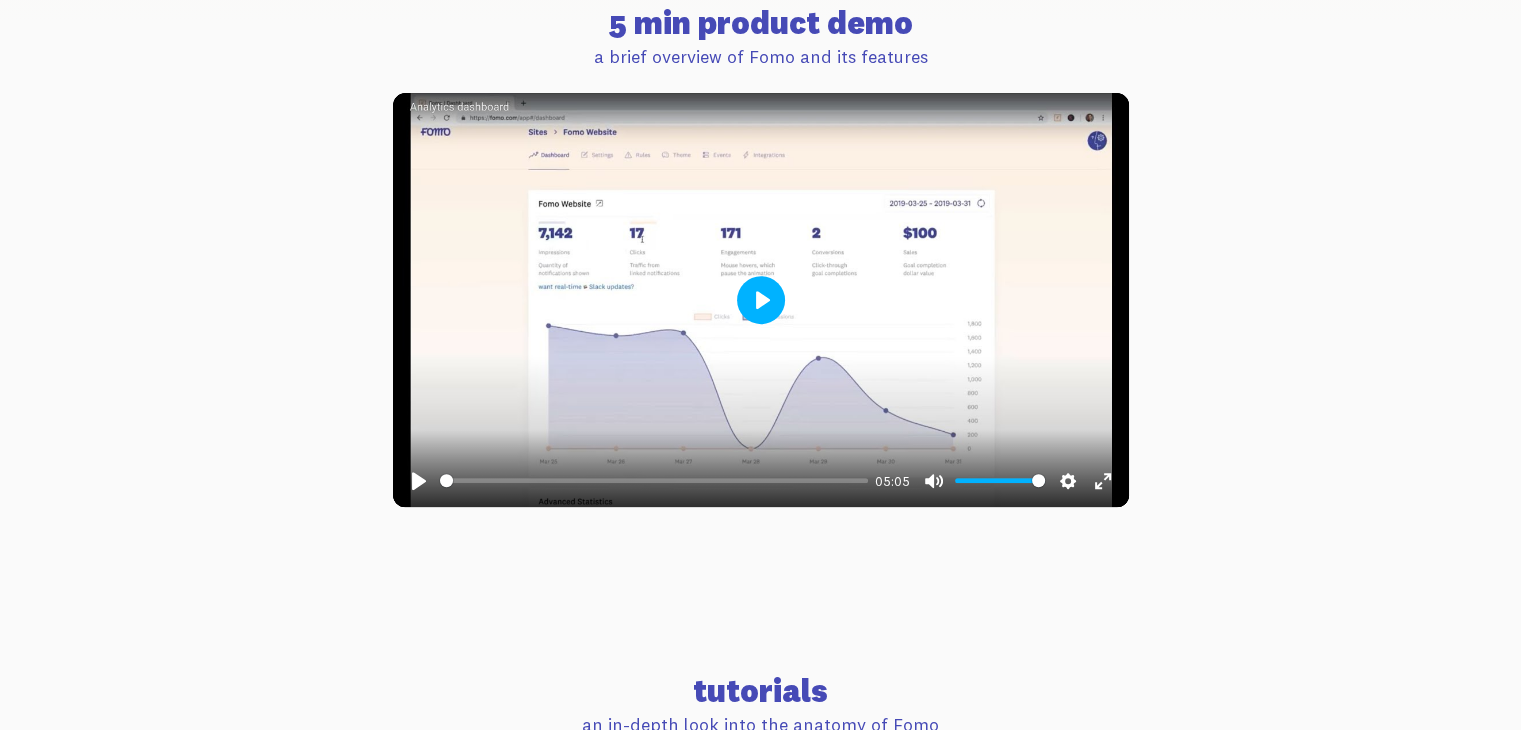 click on "Play" at bounding box center (761, 300) 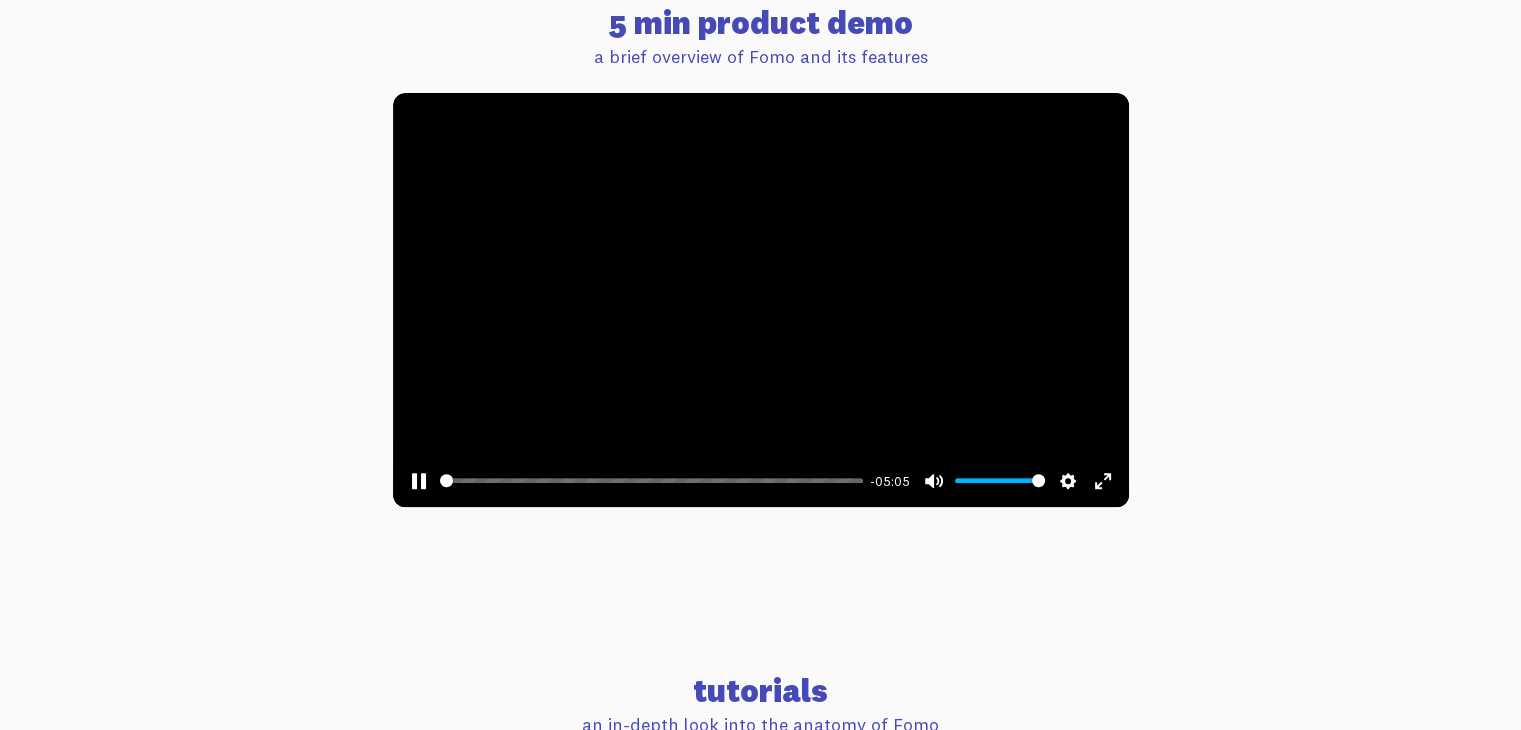 scroll, scrollTop: 0, scrollLeft: 0, axis: both 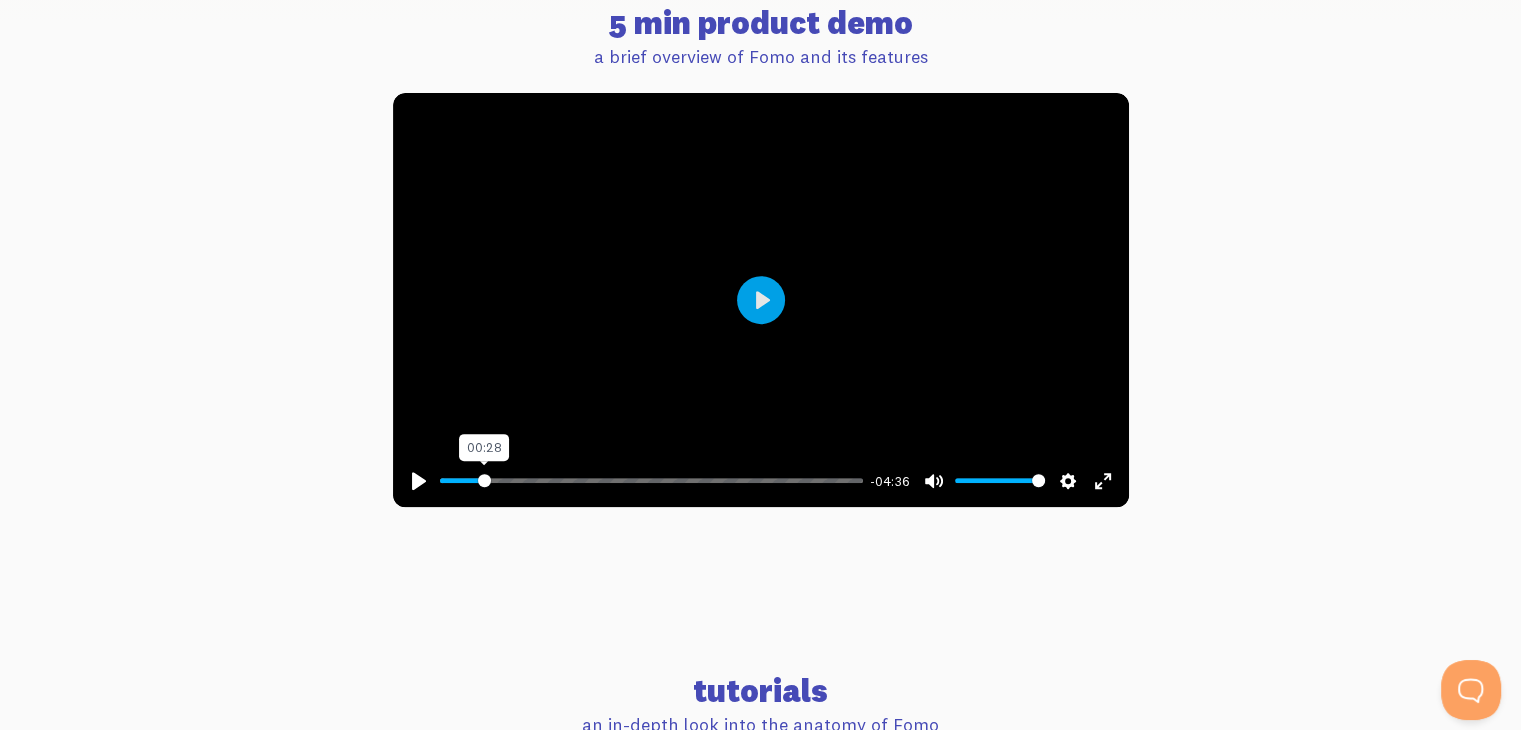 click at bounding box center [651, 480] 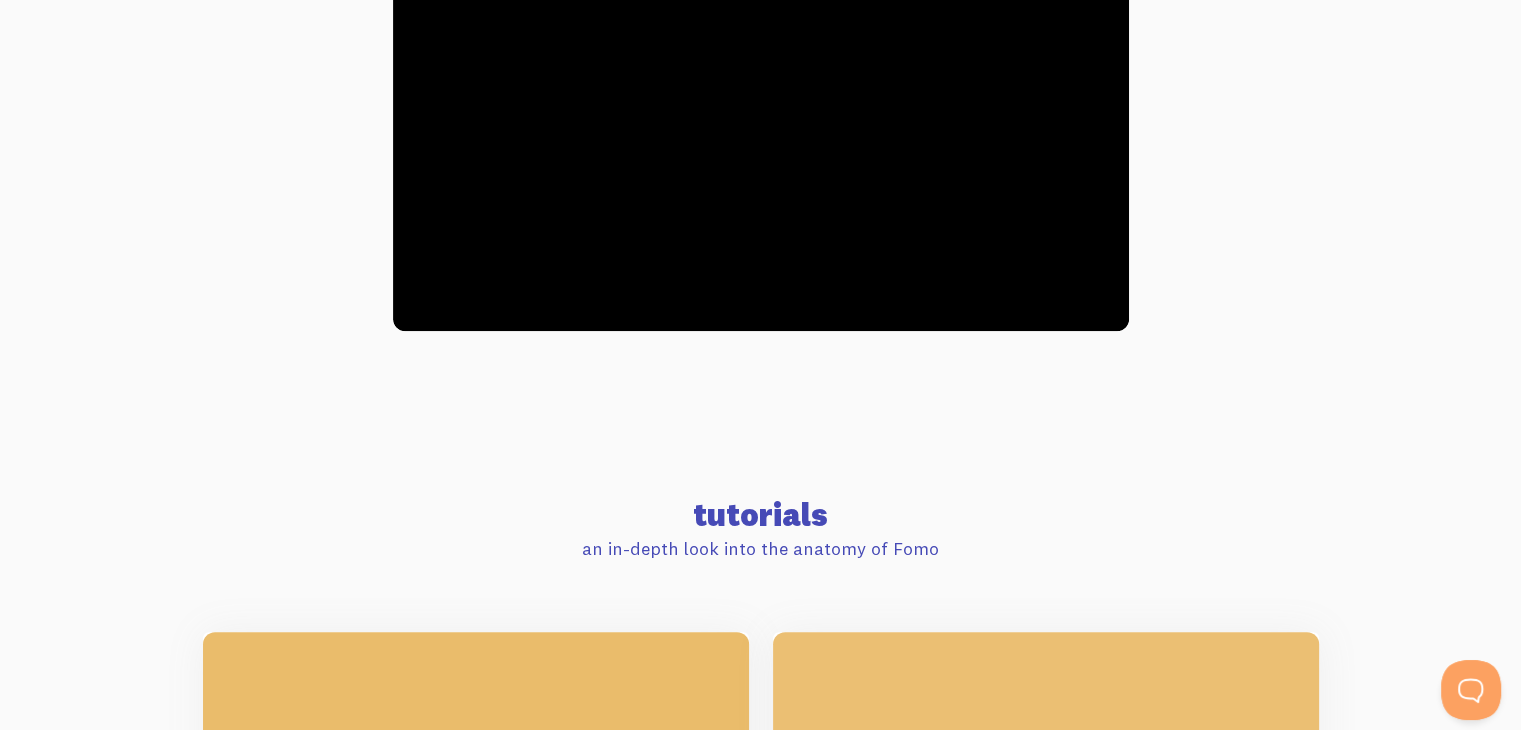 scroll, scrollTop: 916, scrollLeft: 0, axis: vertical 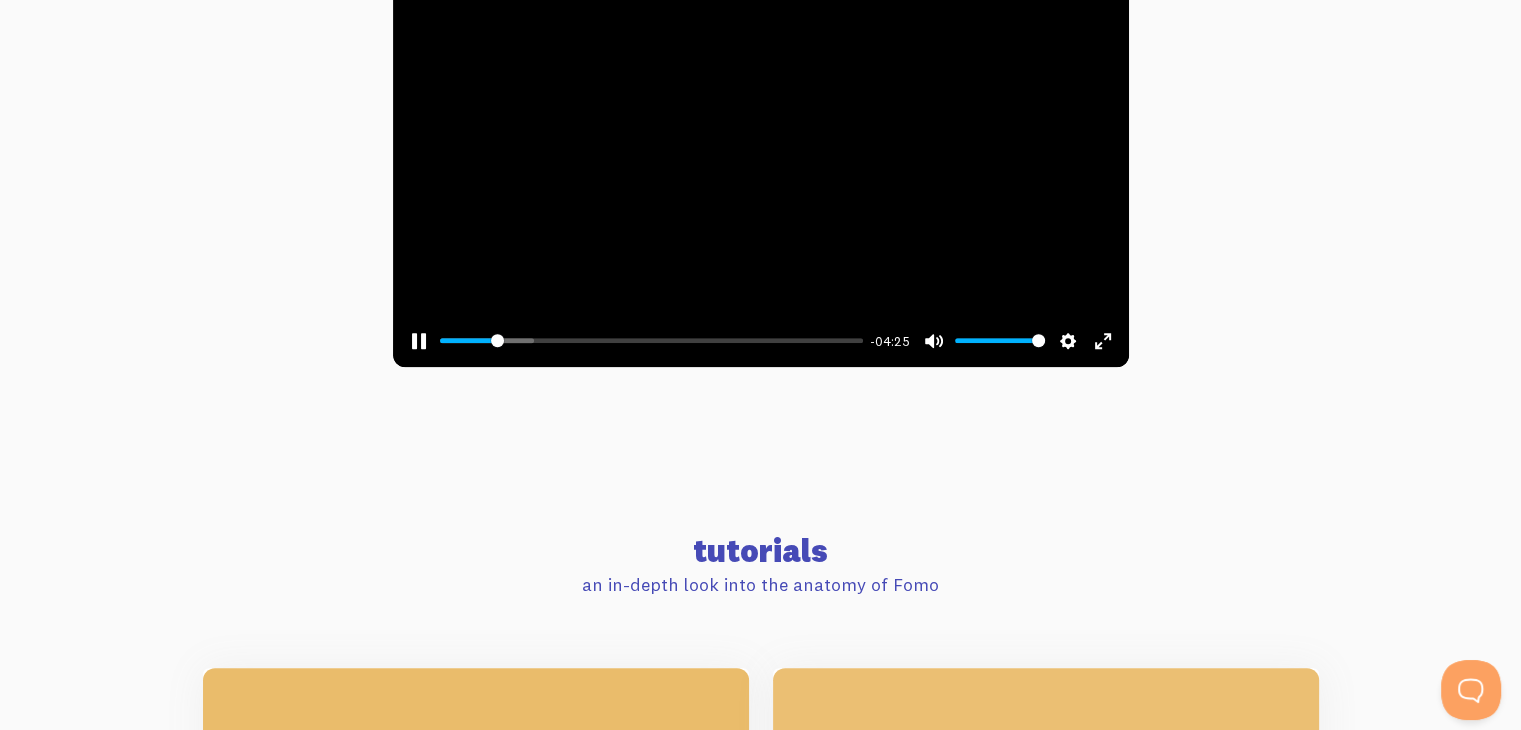 type on "12.66" 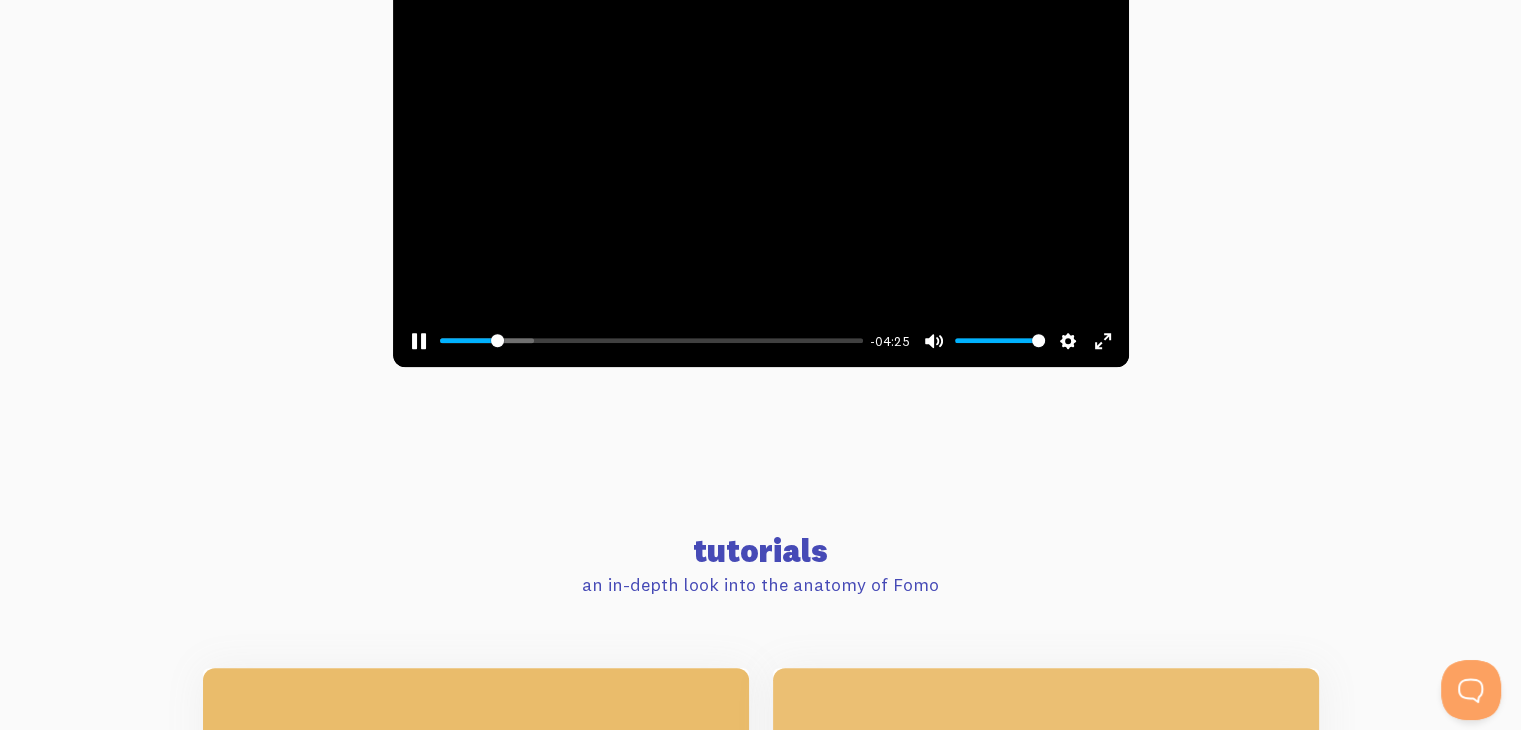click on "[COMMAND] [COMMAND]" at bounding box center [419, 341] 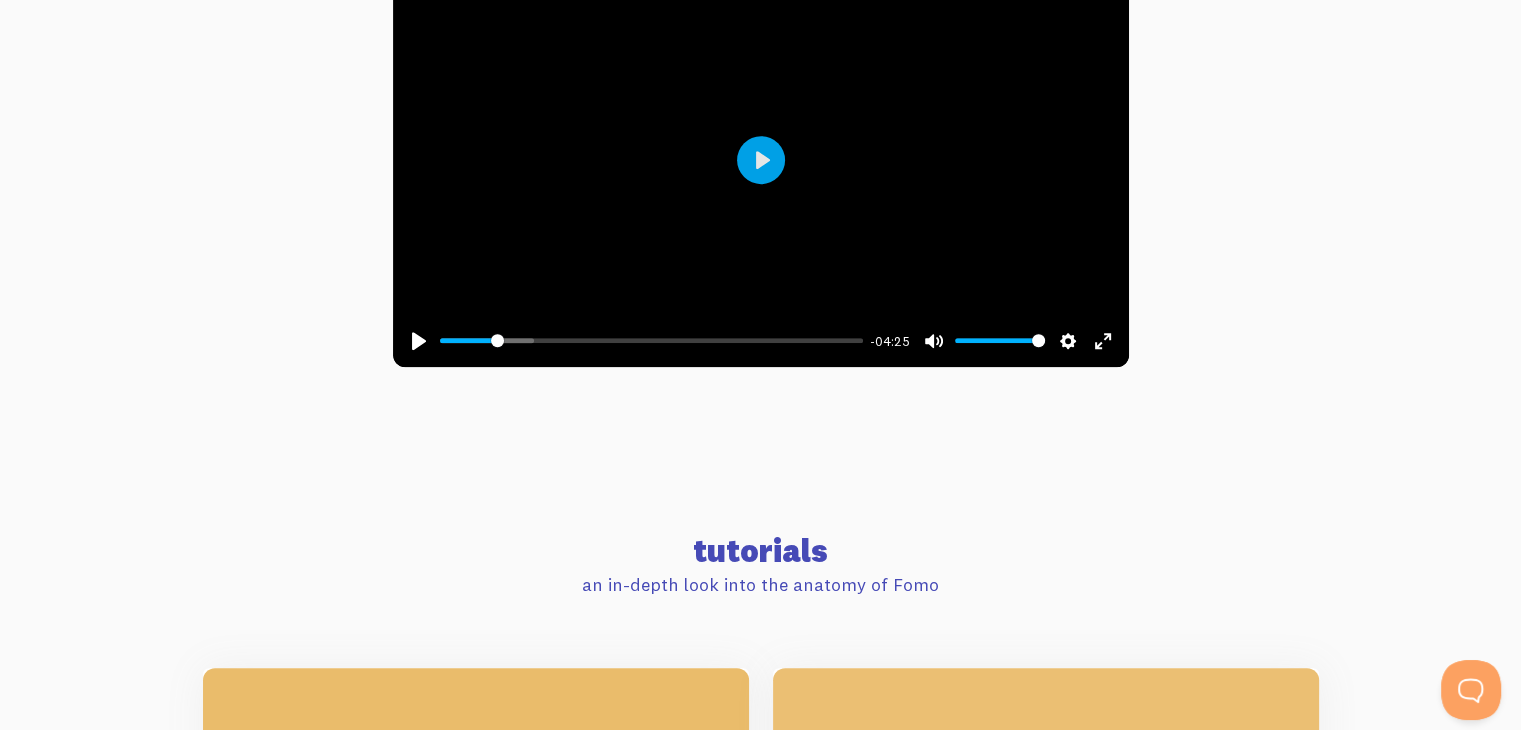 type 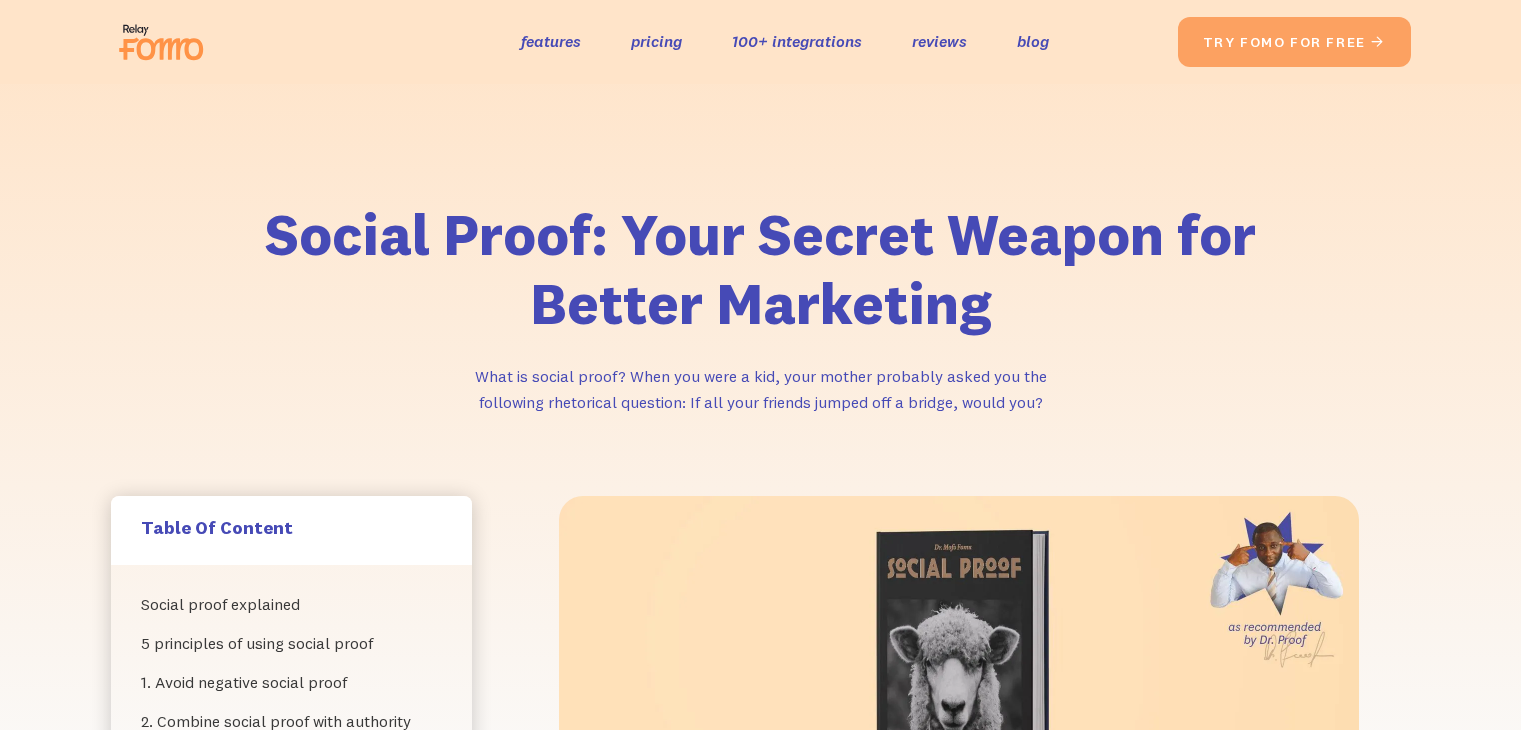 scroll, scrollTop: 12, scrollLeft: 0, axis: vertical 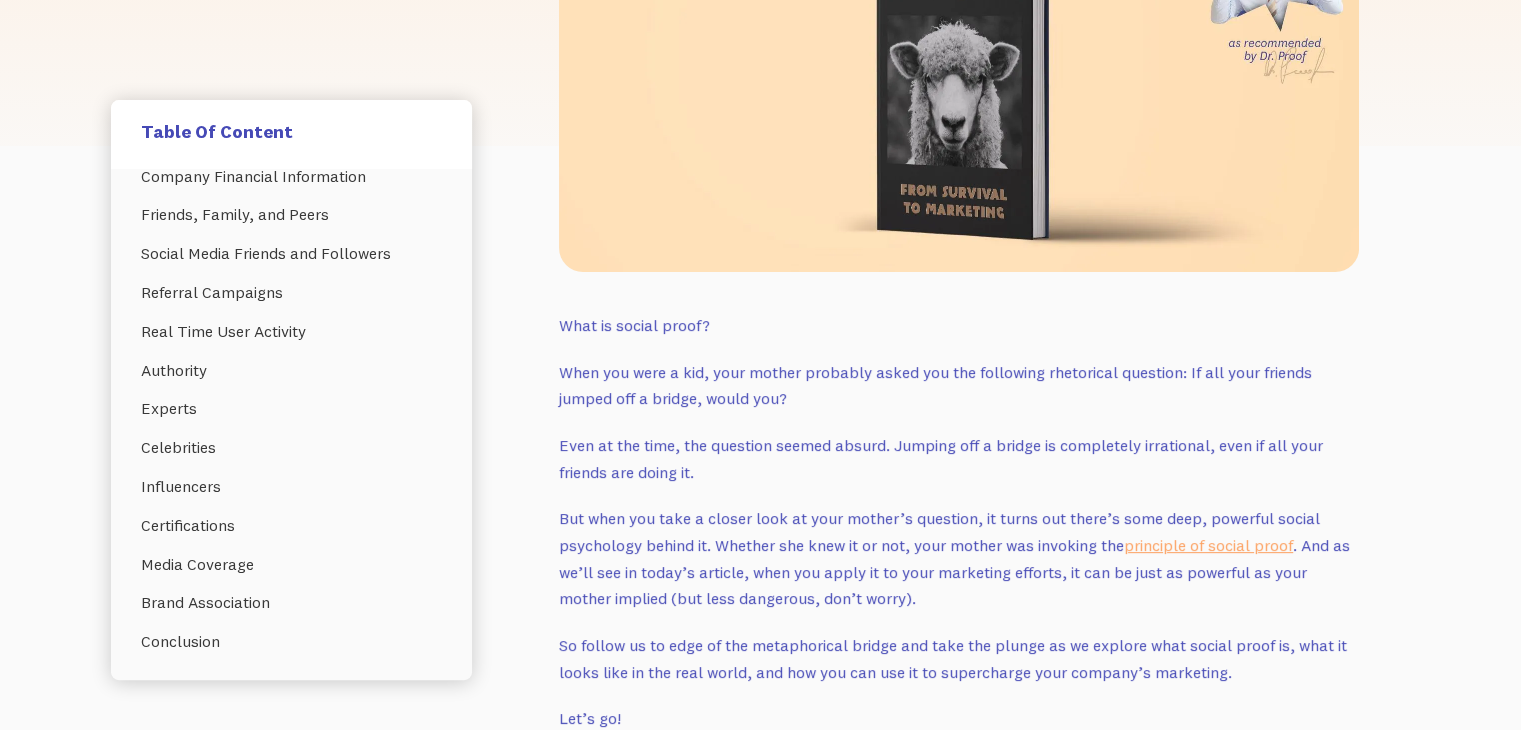 click on "Social proof explained 5 principles of using social proof 1. Avoid negative social proof 2. Combine social proof with authority 3. Combine social proof with scarcity 4. Social proof works best with similar people 5. Boost social proof with user-generated content 21 examples of how to use social proof in your marketing User-Generated Content Customer Reviews Customer Ratings Curated Social Media Posts Case Studies Testimonials Customer-Generated Q&A Build a Community Statistics Social Media Followers and Shares Email Subscriber Counts Customer Counts Customer Demographics Company Financial Information Friends, Family, and Peers Social Media Friends and Followers Referral Campaigns Real Time User Activity Authority Experts Celebrities Influencers Certifications Media Coverage Brand Association Conclusion" at bounding box center (291, 424) 